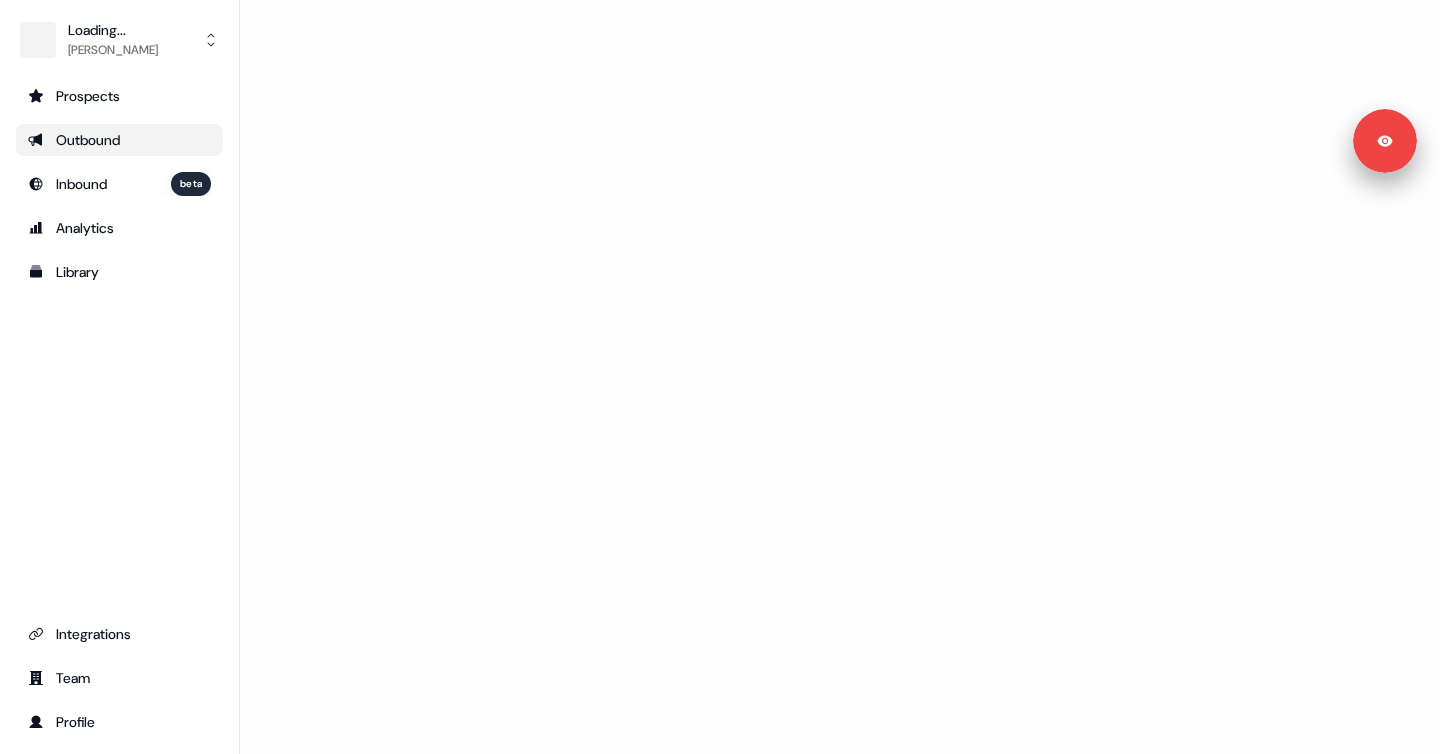 scroll, scrollTop: 0, scrollLeft: 0, axis: both 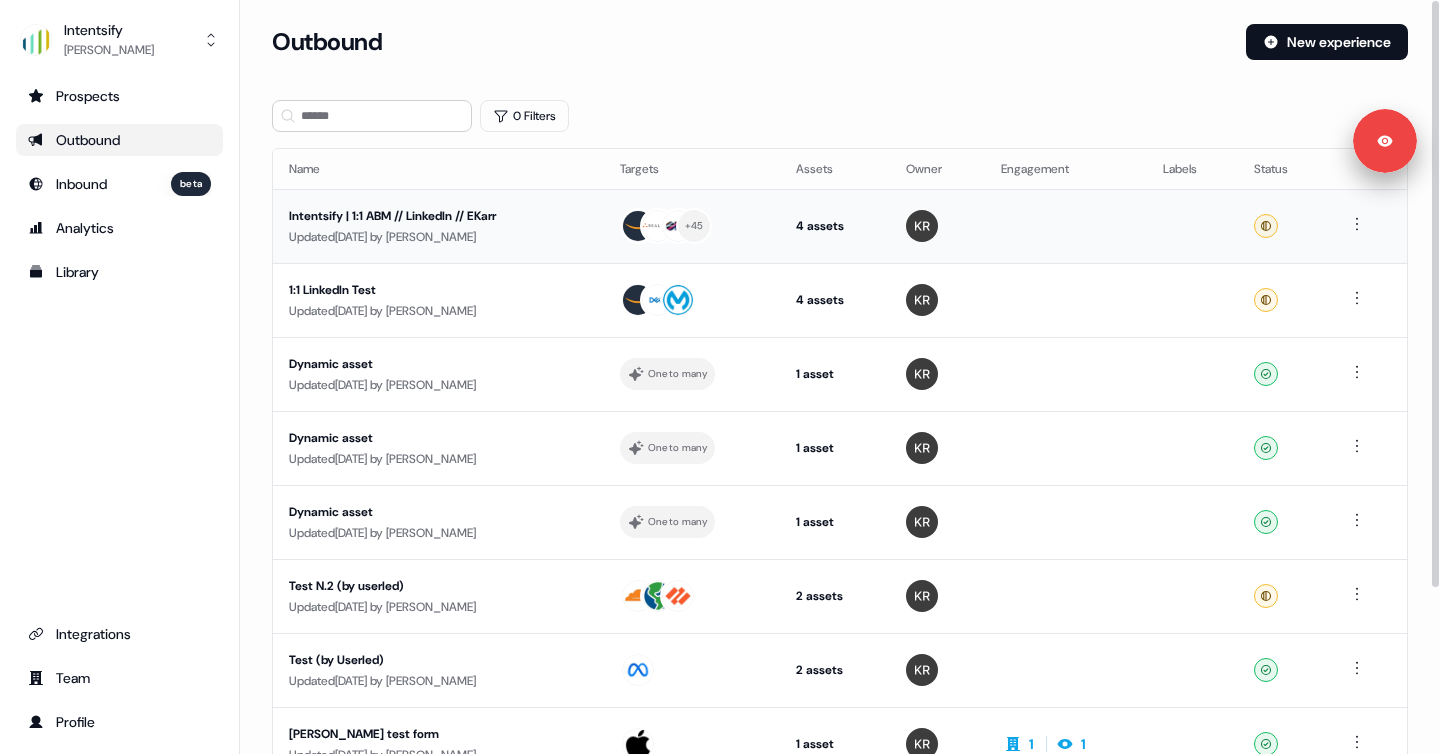 click on "Intentsify | 1:1 ABM // LinkedIn // EKarr Updated  [DATE]   by   [PERSON_NAME]" at bounding box center [438, 226] 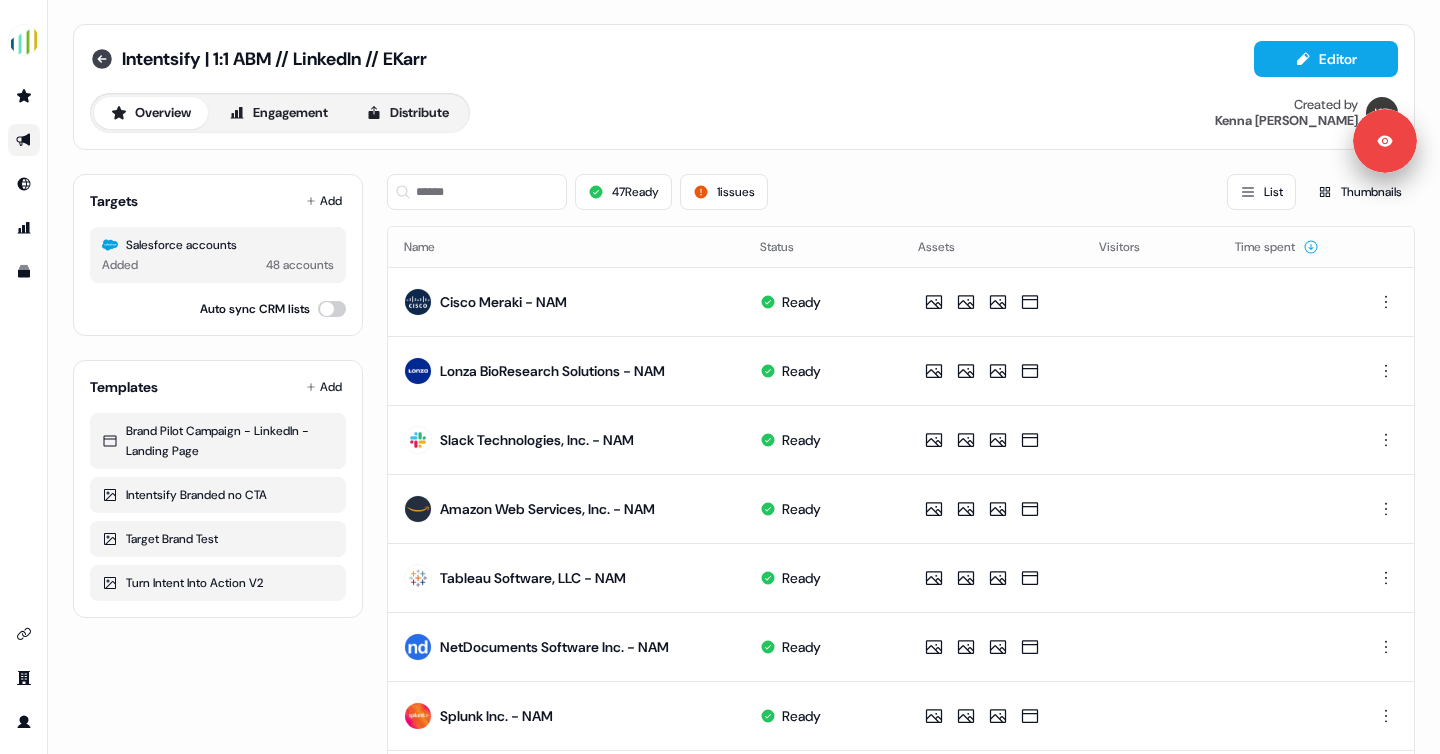 click 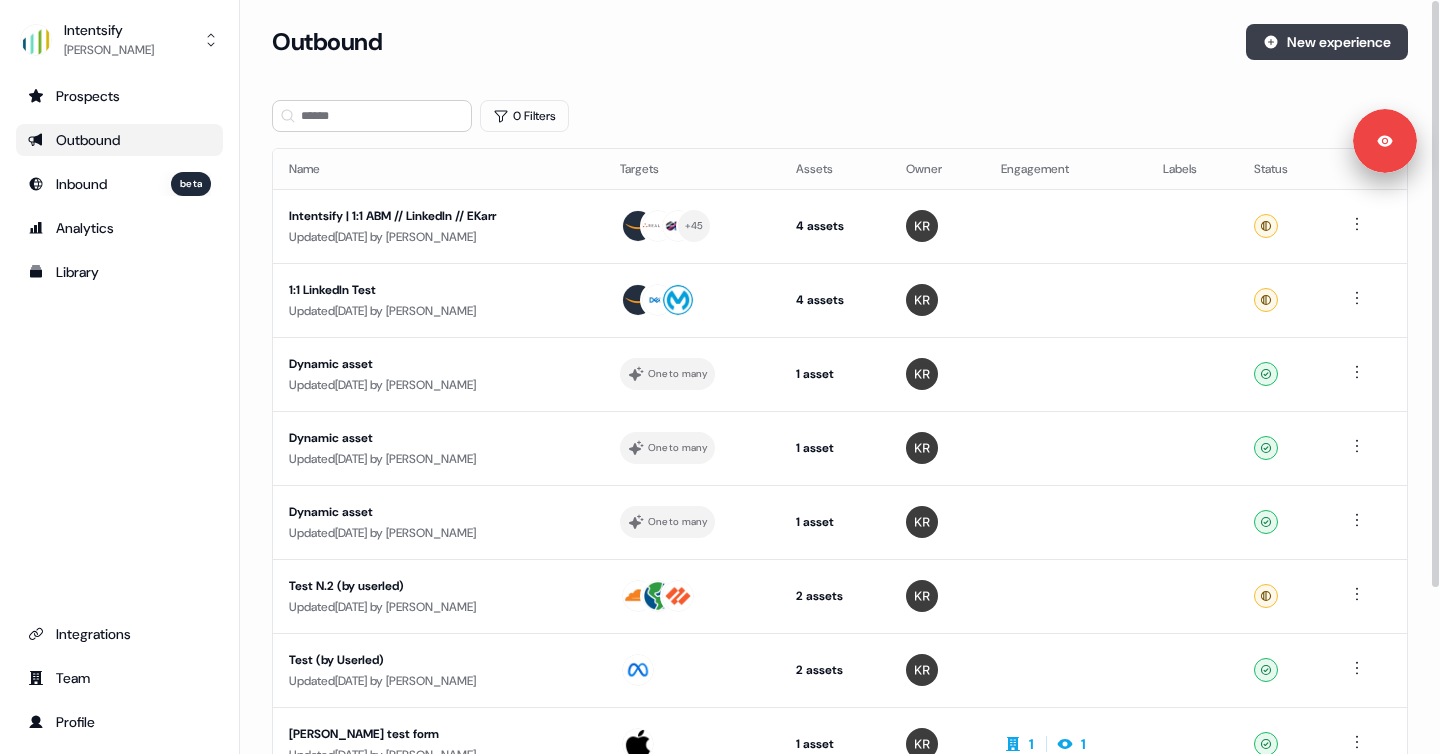 click on "New experience" at bounding box center [1327, 42] 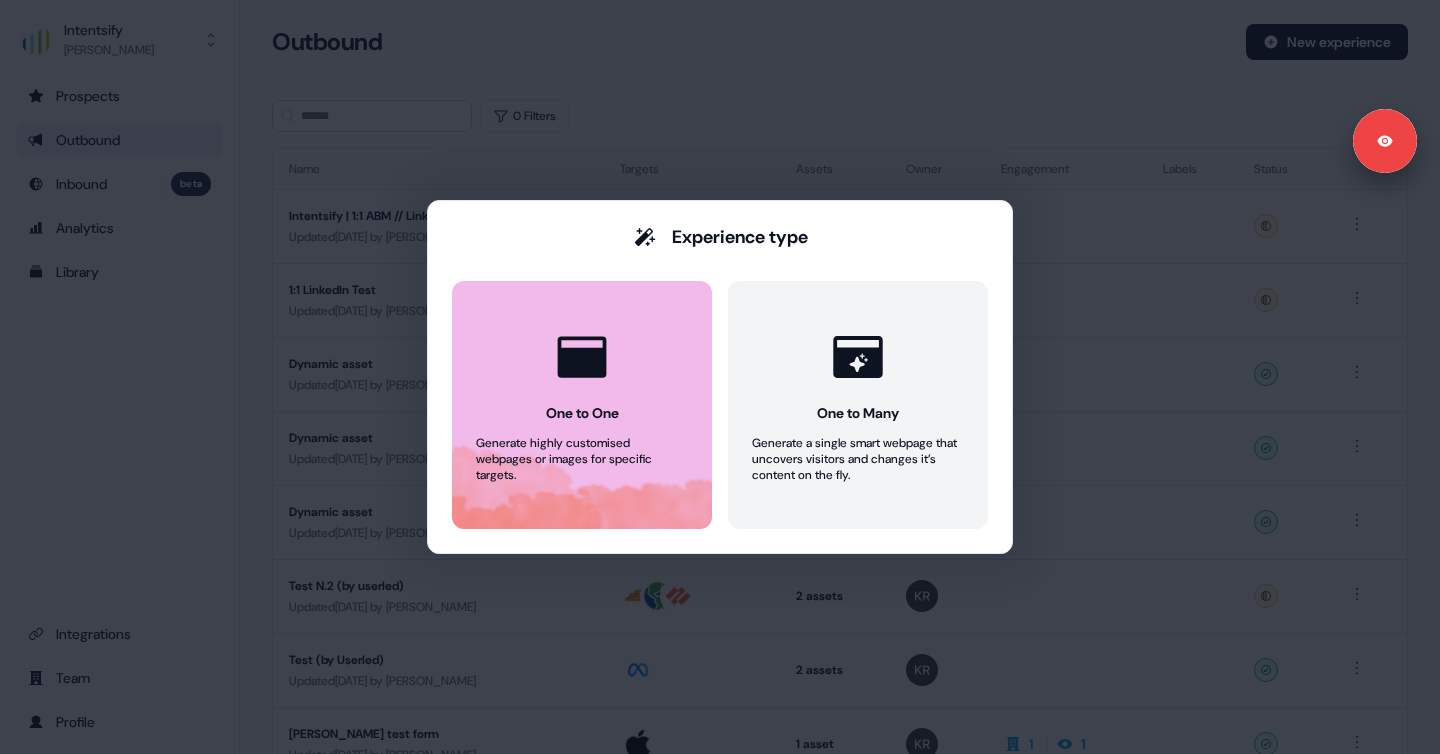 click on "One to One Generate highly customised webpages or images for specific targets." at bounding box center [582, 405] 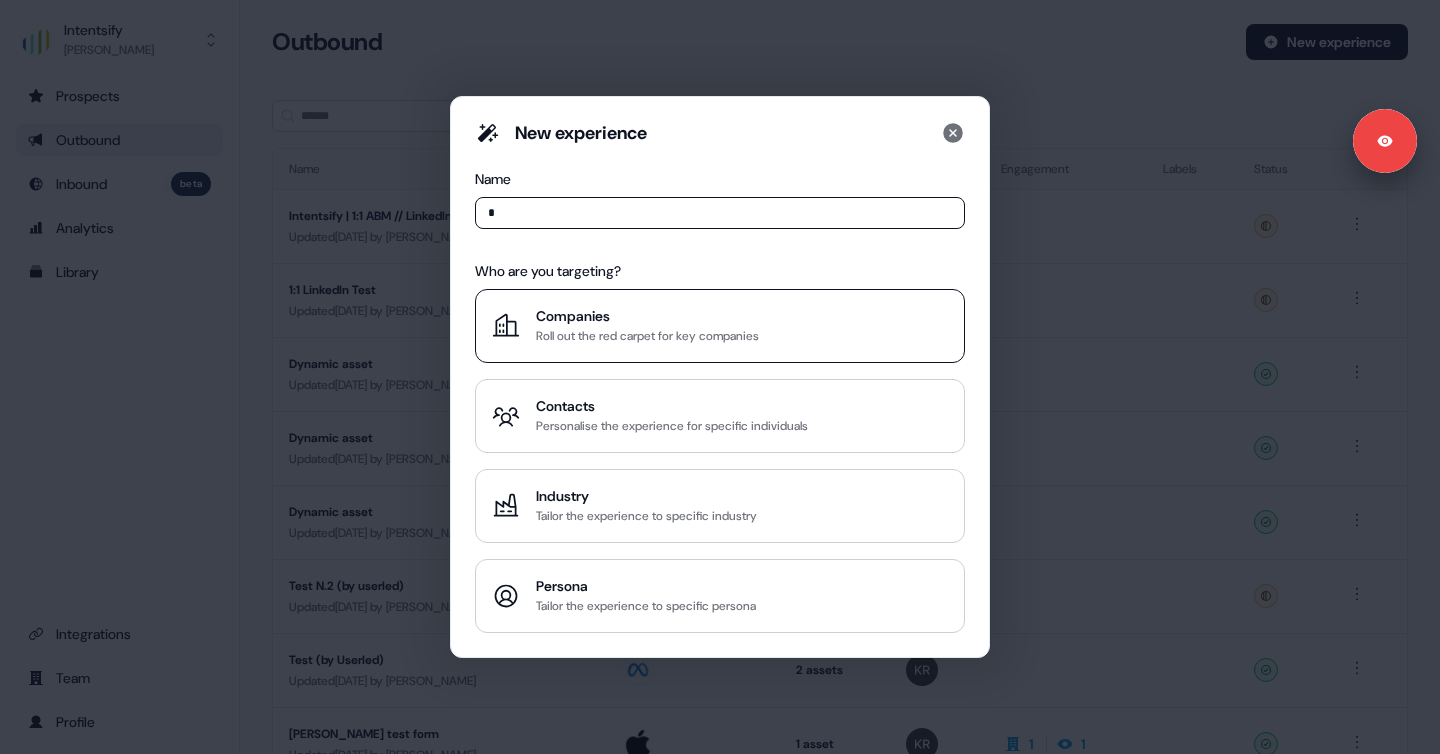 type on "*" 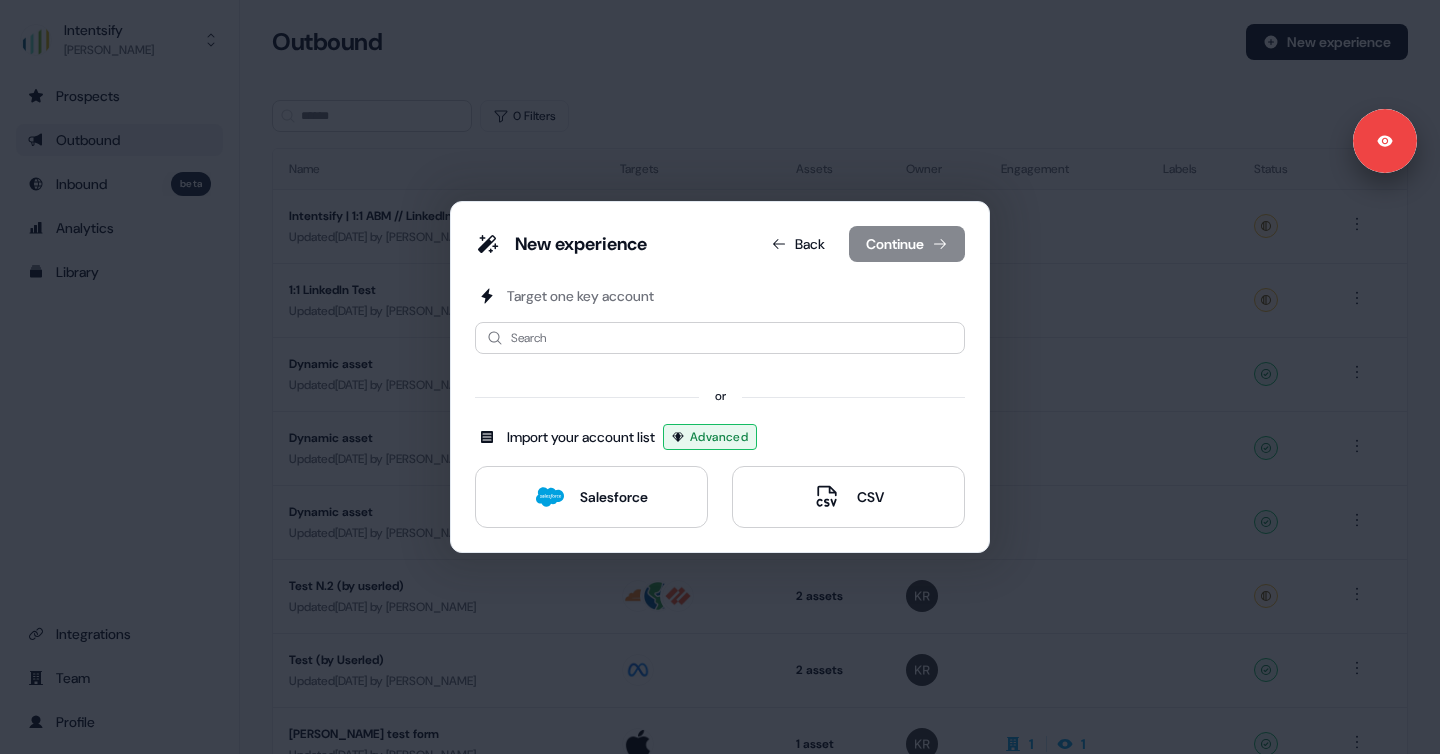 click on "Target one key account Search or Import your account list Advanced Salesforce CSV" at bounding box center [720, 407] 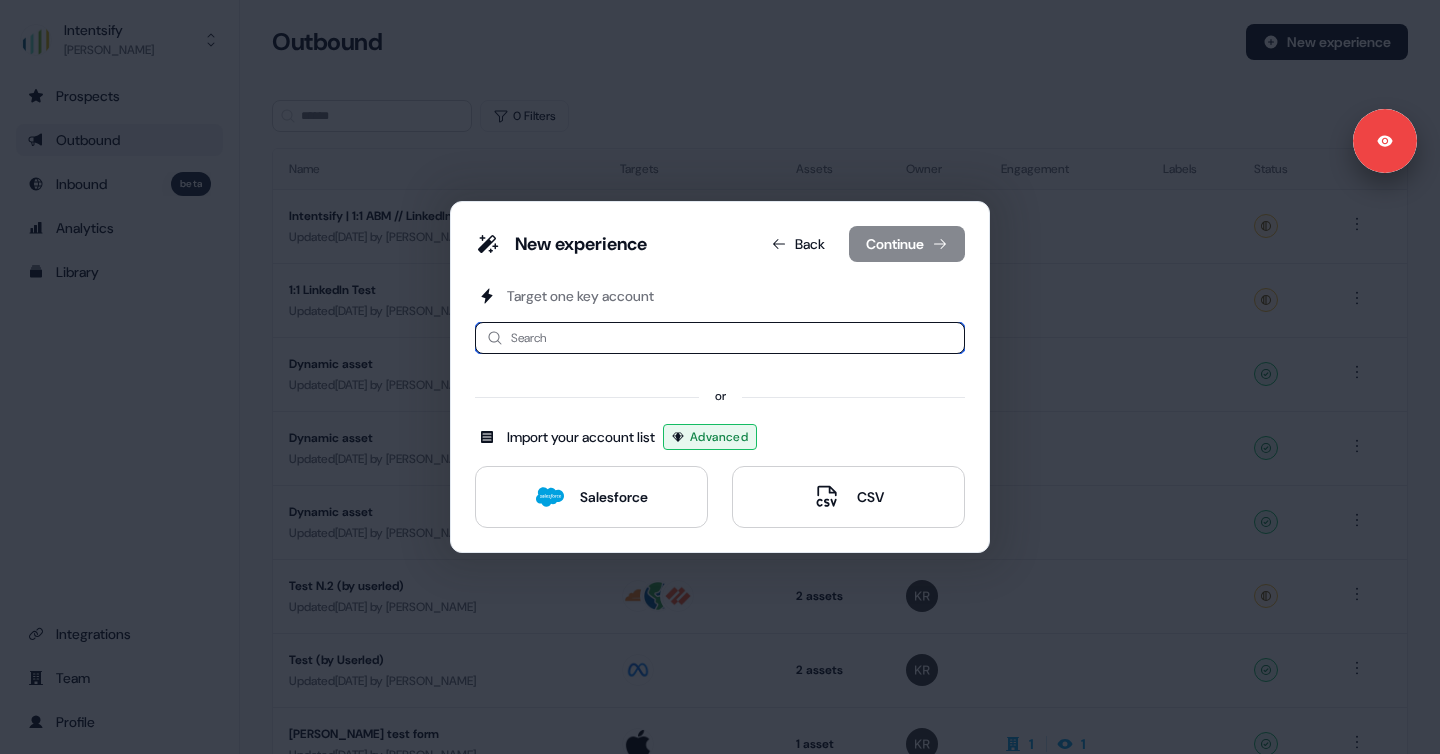 click at bounding box center [720, 338] 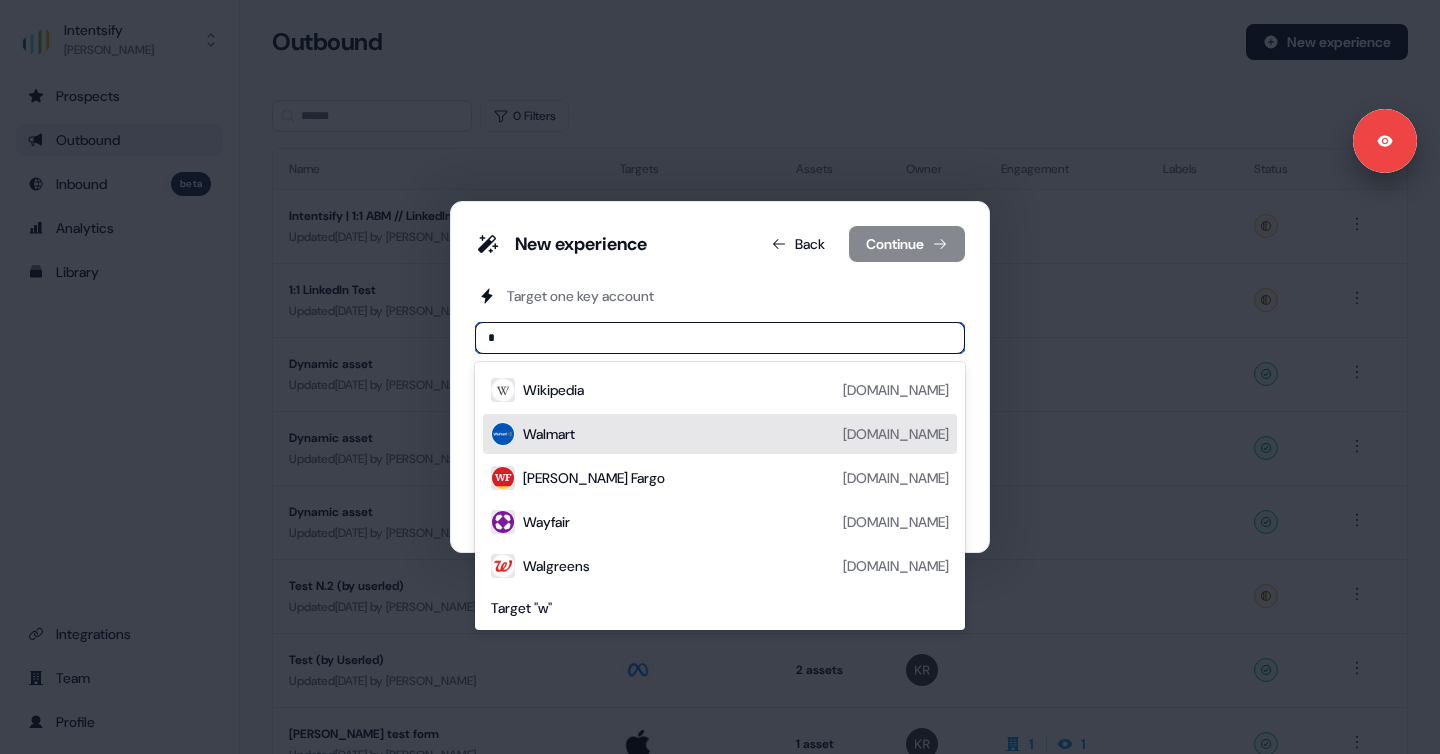 click on "Walmart" at bounding box center (549, 434) 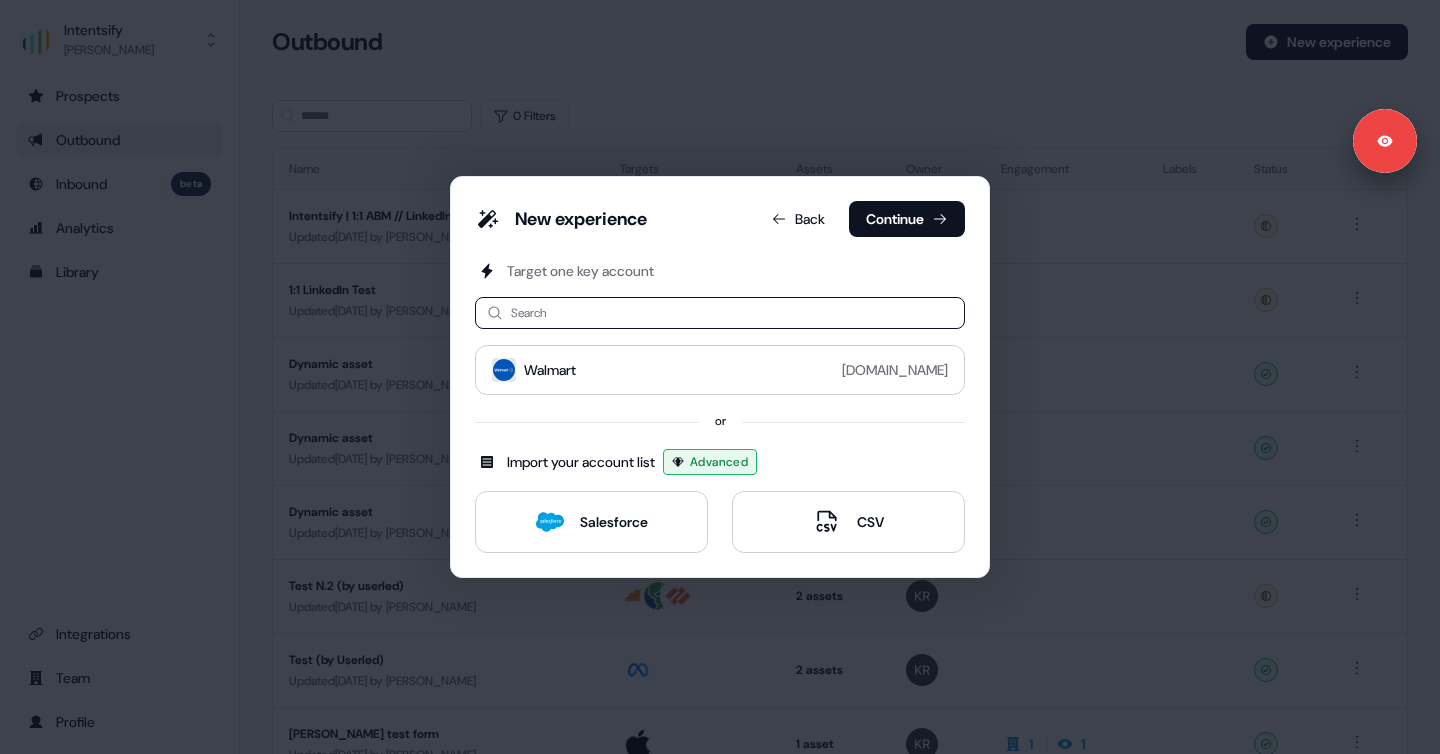 click on "New experience Back Continue" at bounding box center [720, 223] 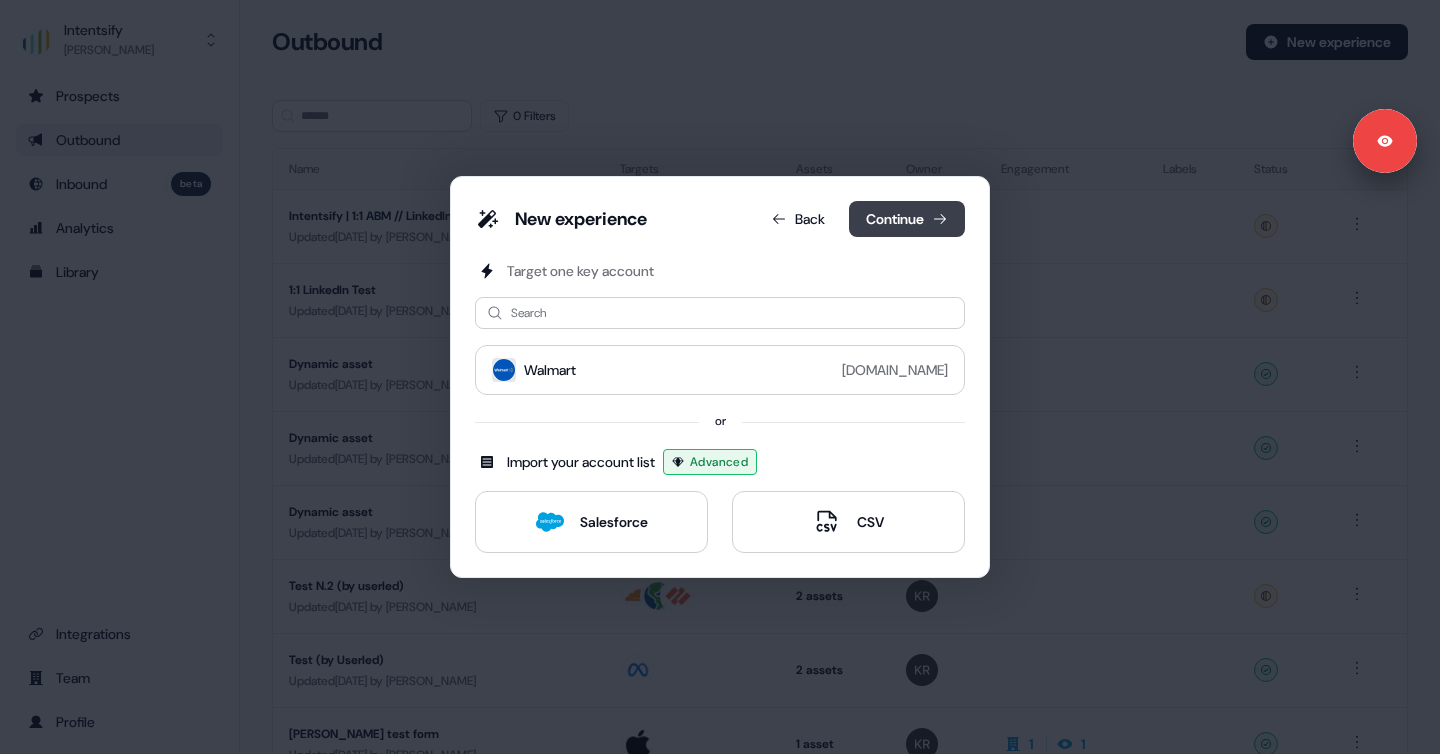 click on "Continue" at bounding box center [907, 219] 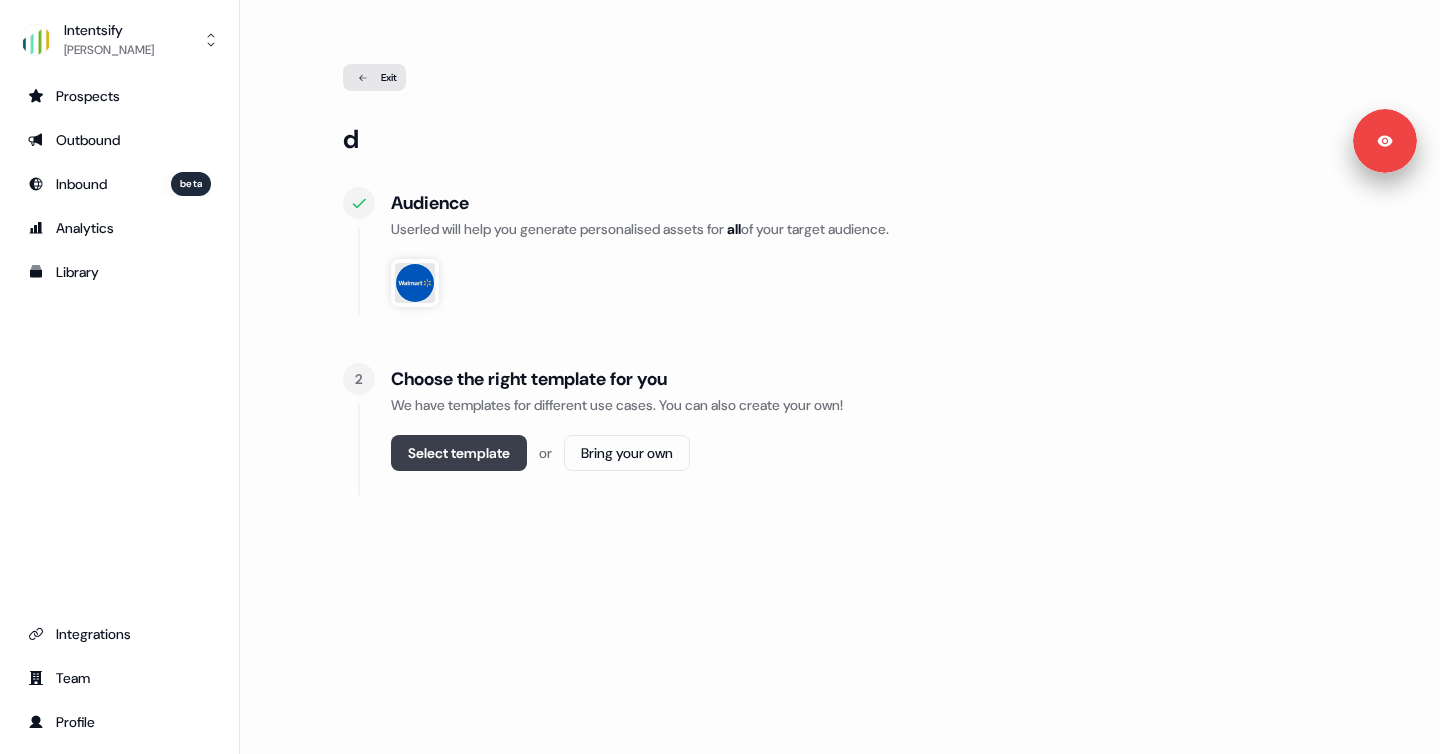 click on "Select template" at bounding box center (459, 453) 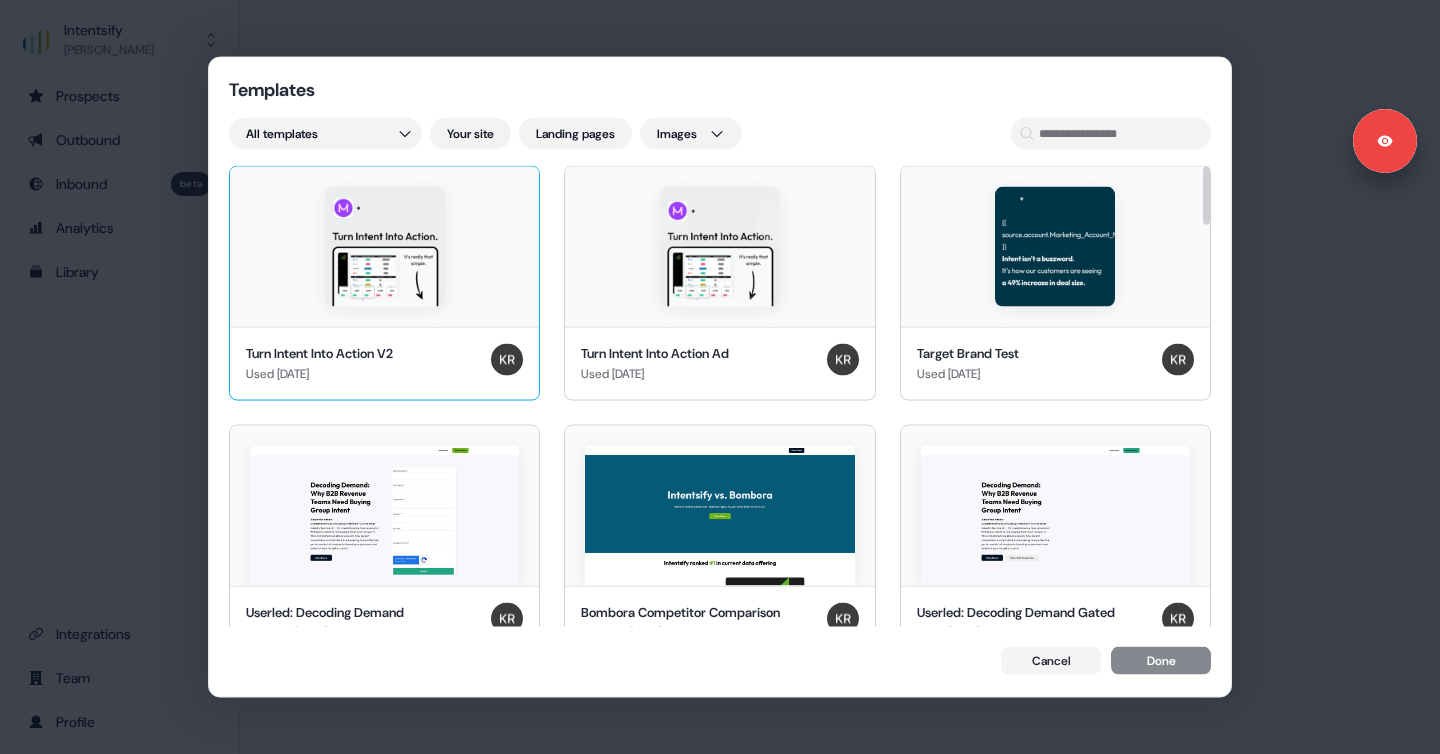 click at bounding box center (384, 247) 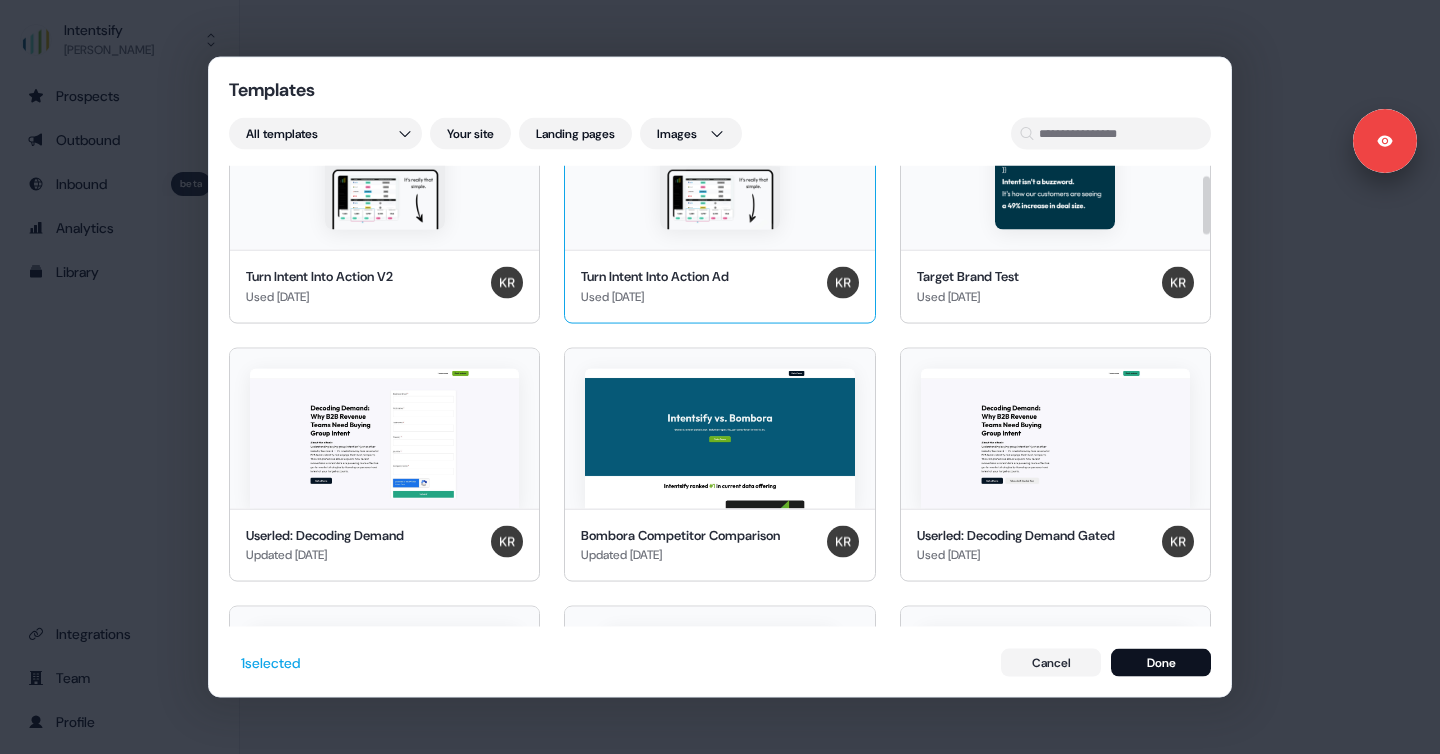 scroll, scrollTop: 78, scrollLeft: 0, axis: vertical 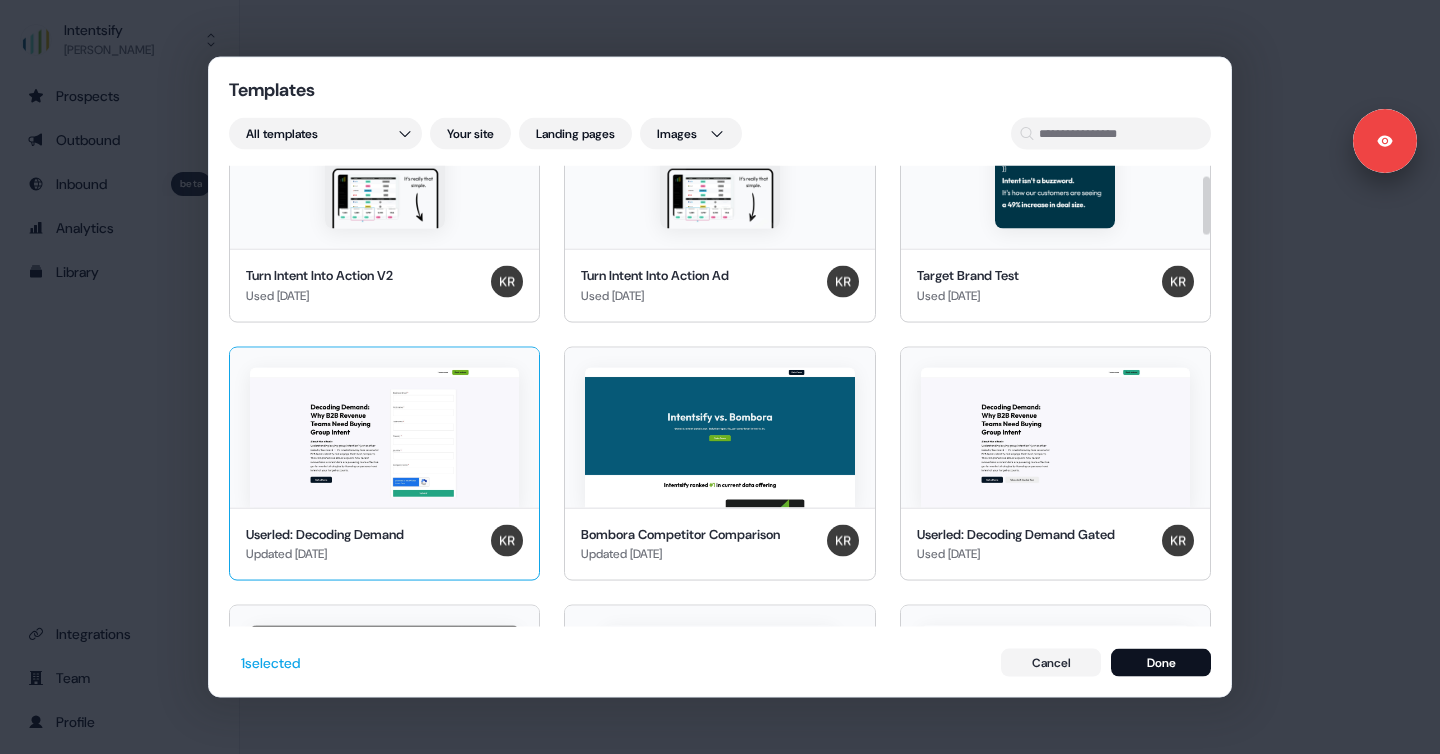 click at bounding box center (384, 437) 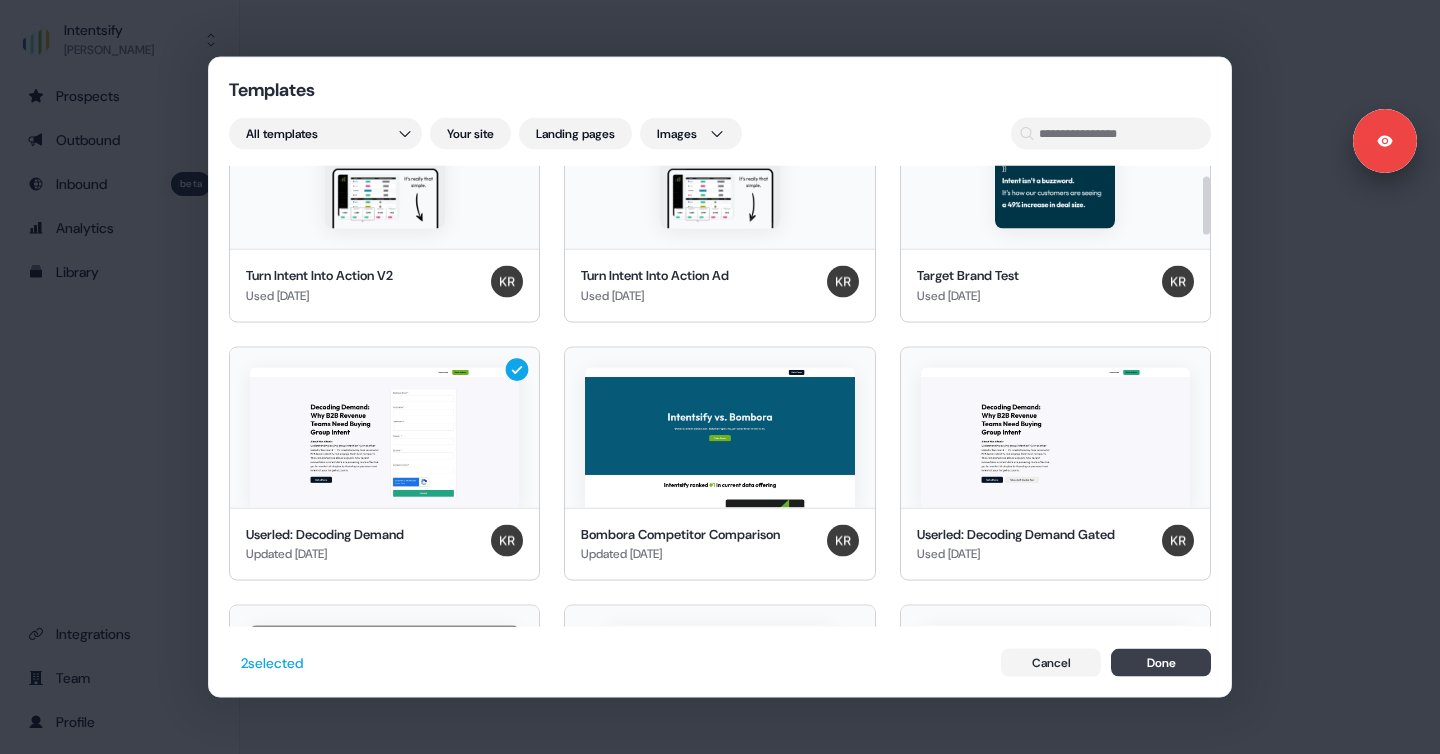 click on "Done" at bounding box center (1161, 662) 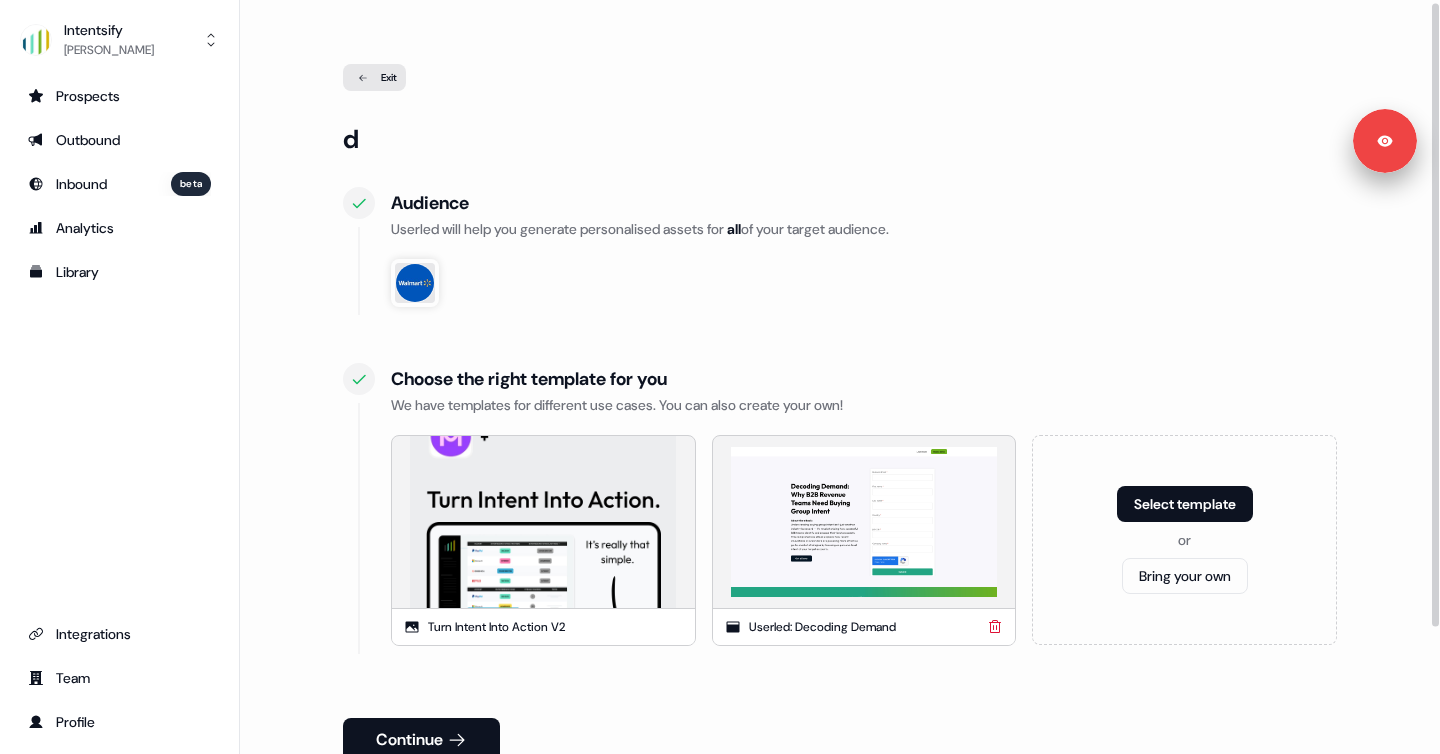 scroll, scrollTop: 79, scrollLeft: 0, axis: vertical 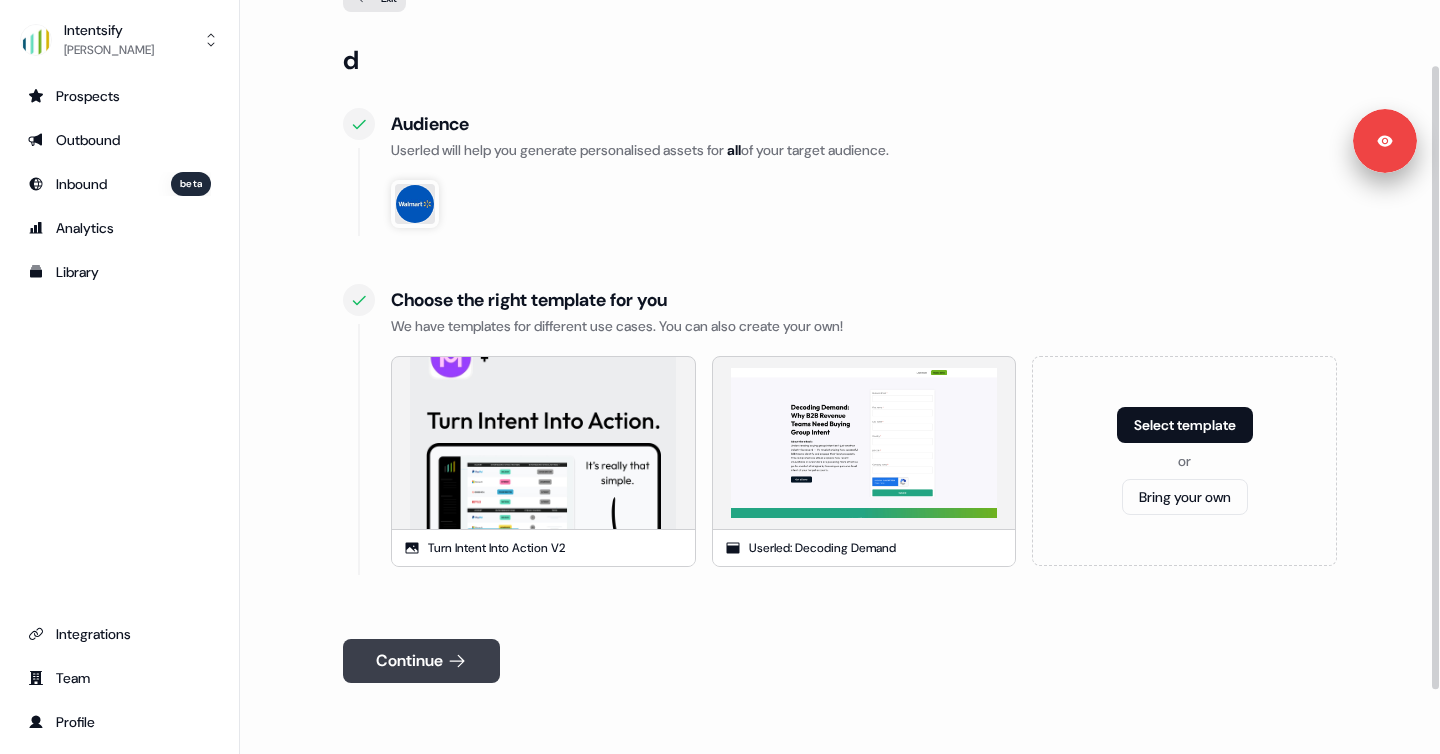 click on "Continue" at bounding box center (421, 661) 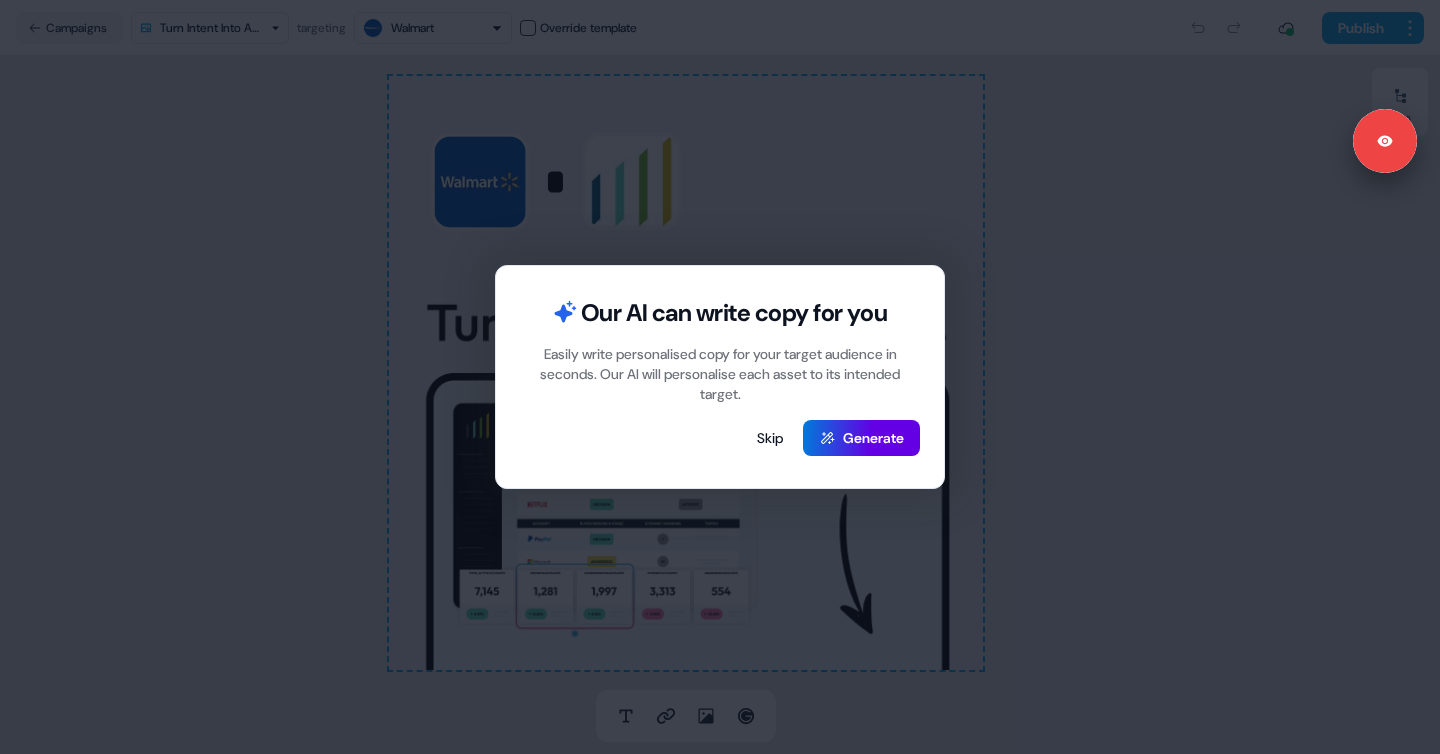 type 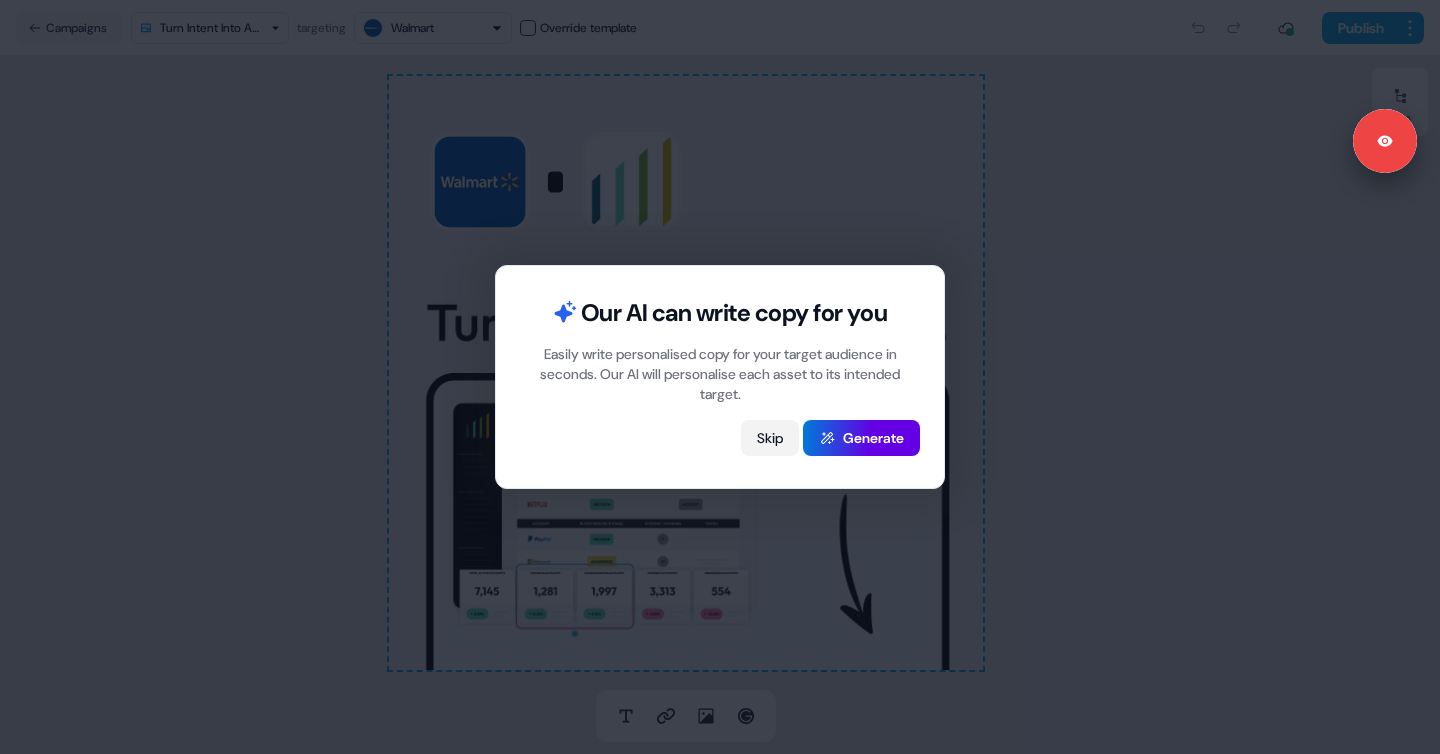 click on "Skip" at bounding box center [770, 438] 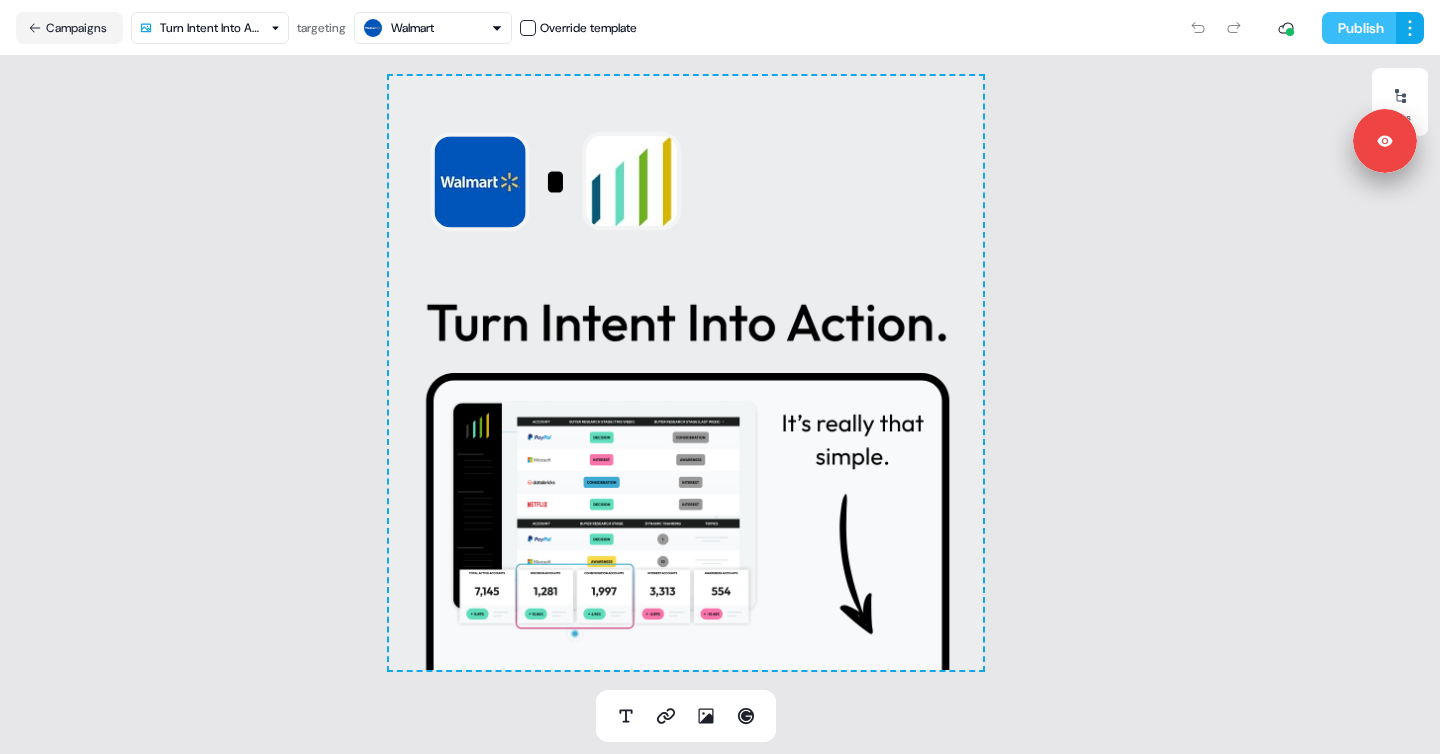 click on "Publish" at bounding box center (1359, 28) 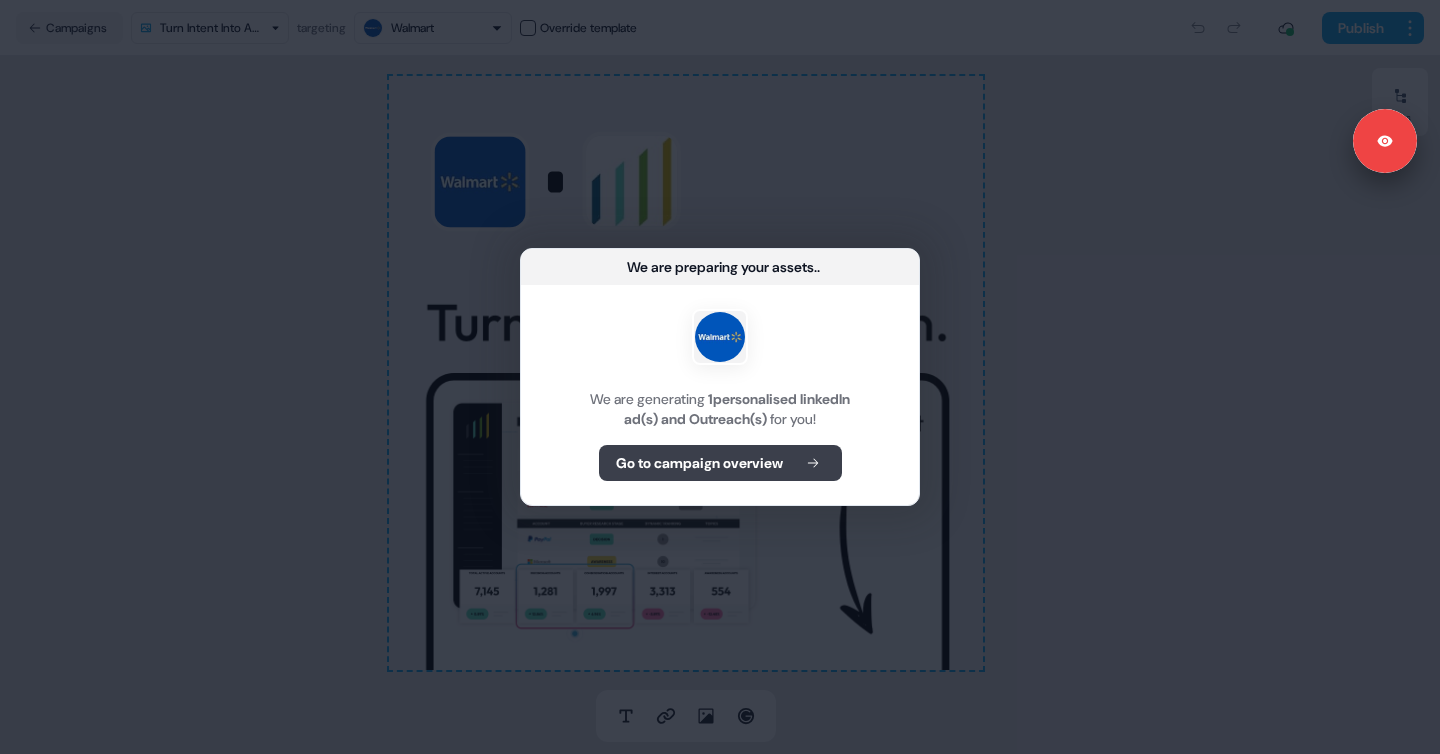 click on "Go to campaign overview" at bounding box center (720, 463) 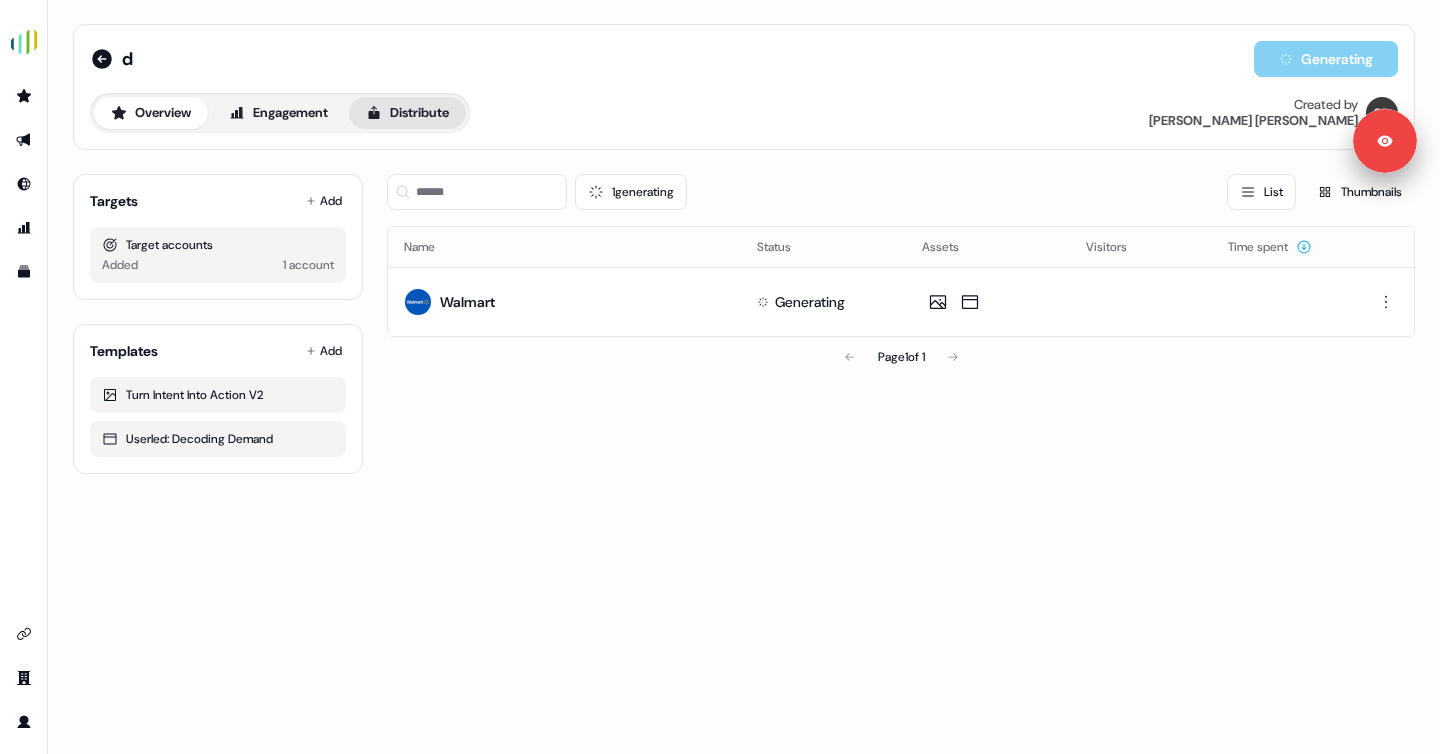 click on "Distribute" at bounding box center [407, 113] 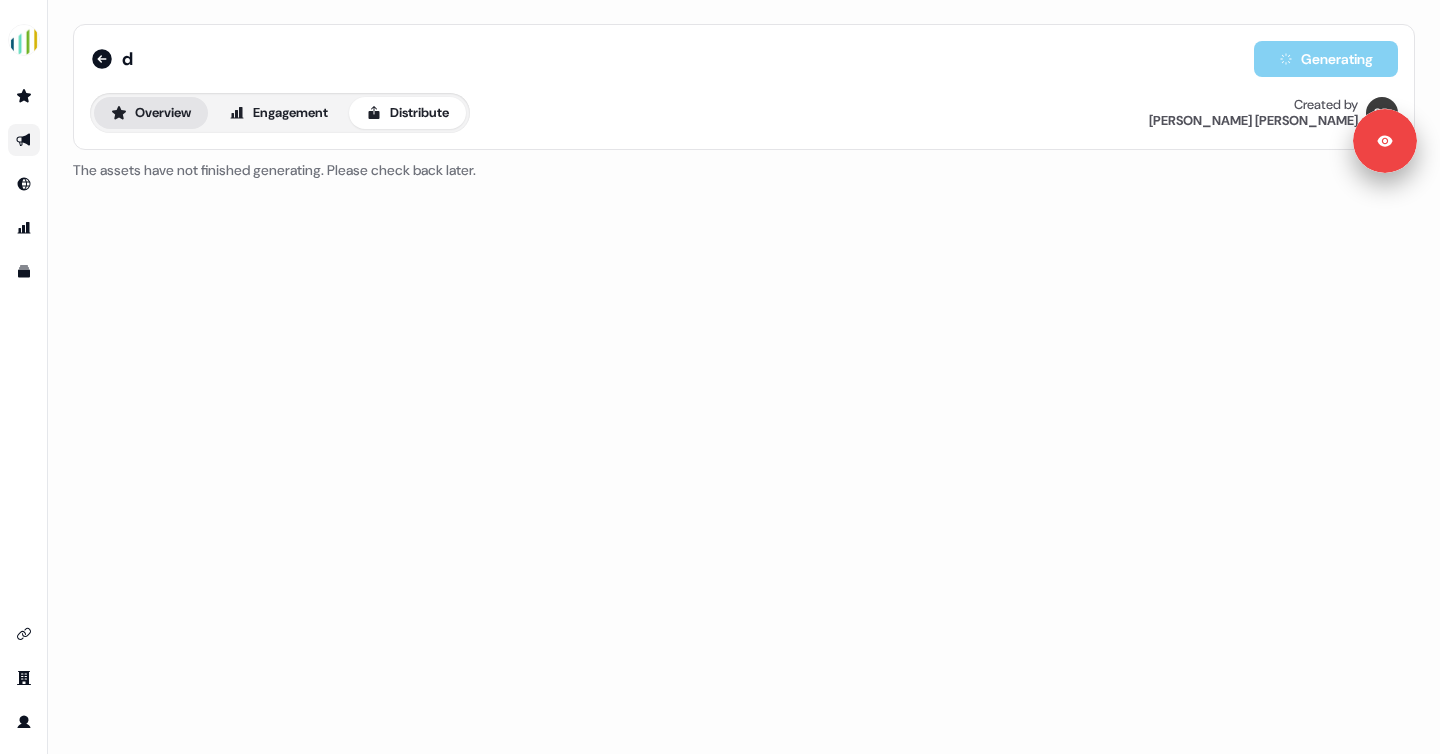 click on "Overview" at bounding box center [151, 113] 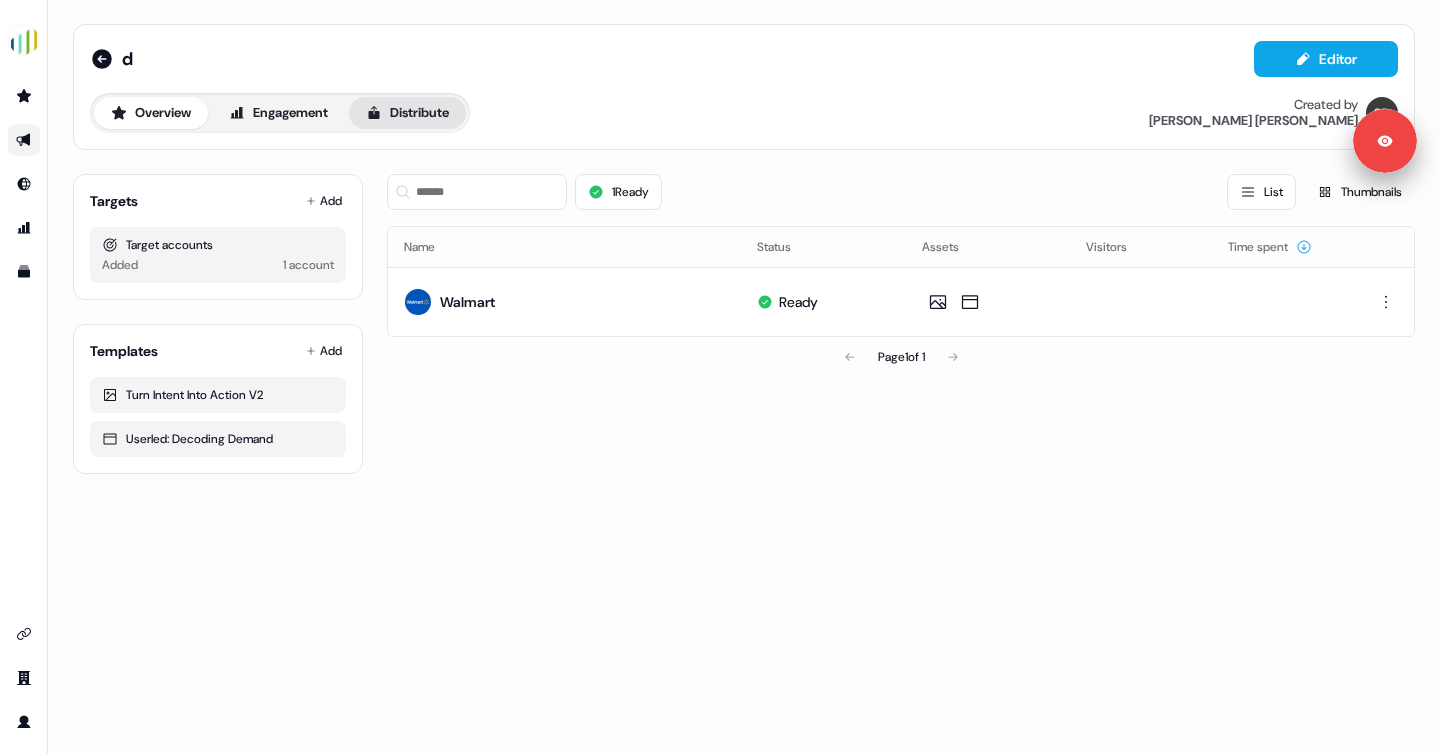 click on "Distribute" at bounding box center (407, 113) 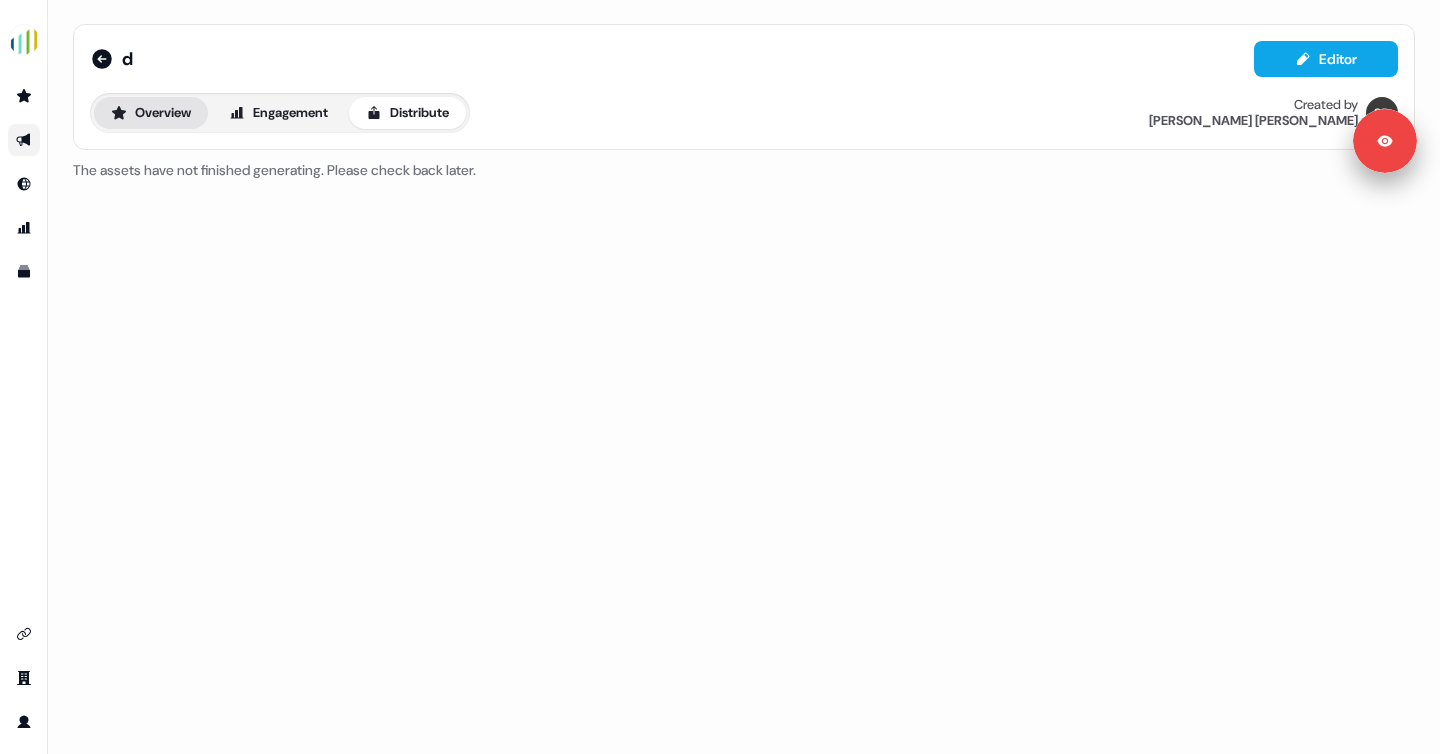 click 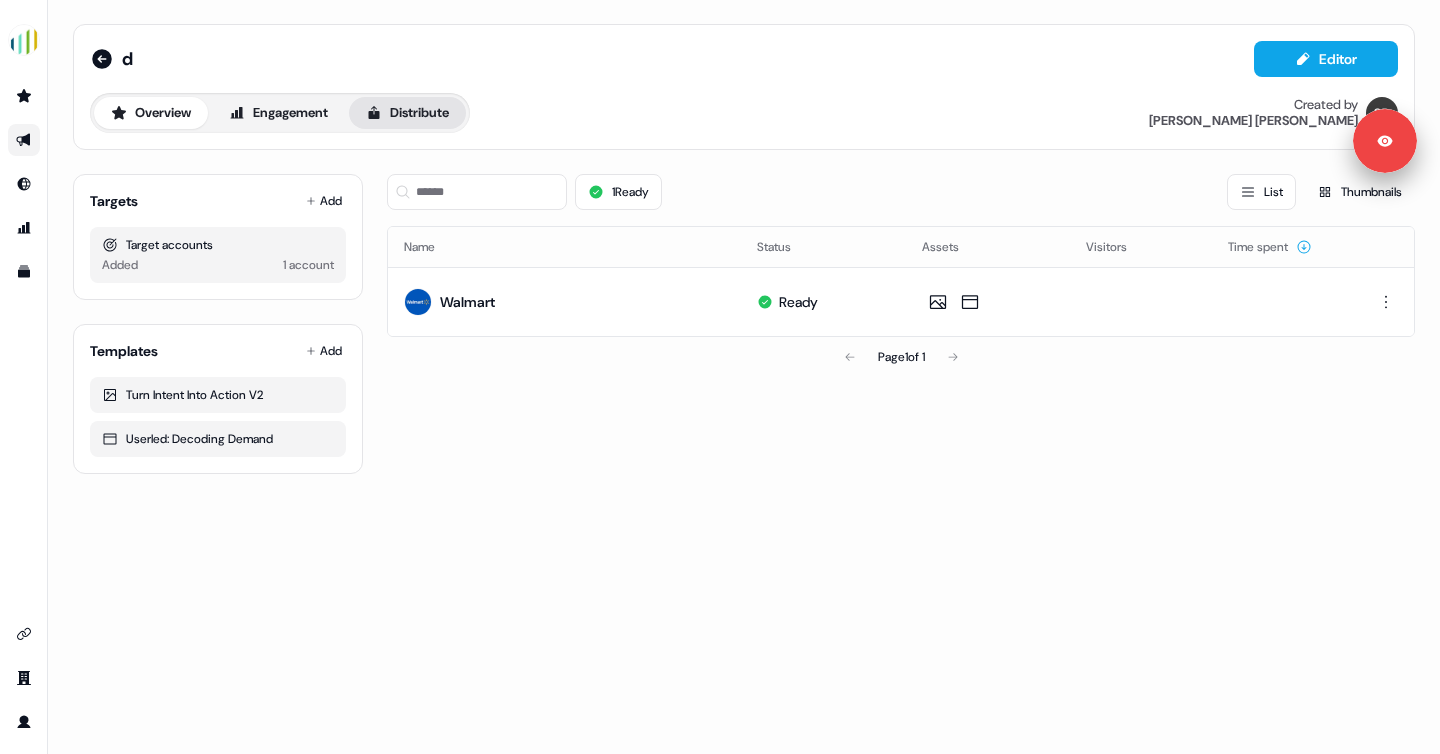 click on "Distribute" at bounding box center (407, 113) 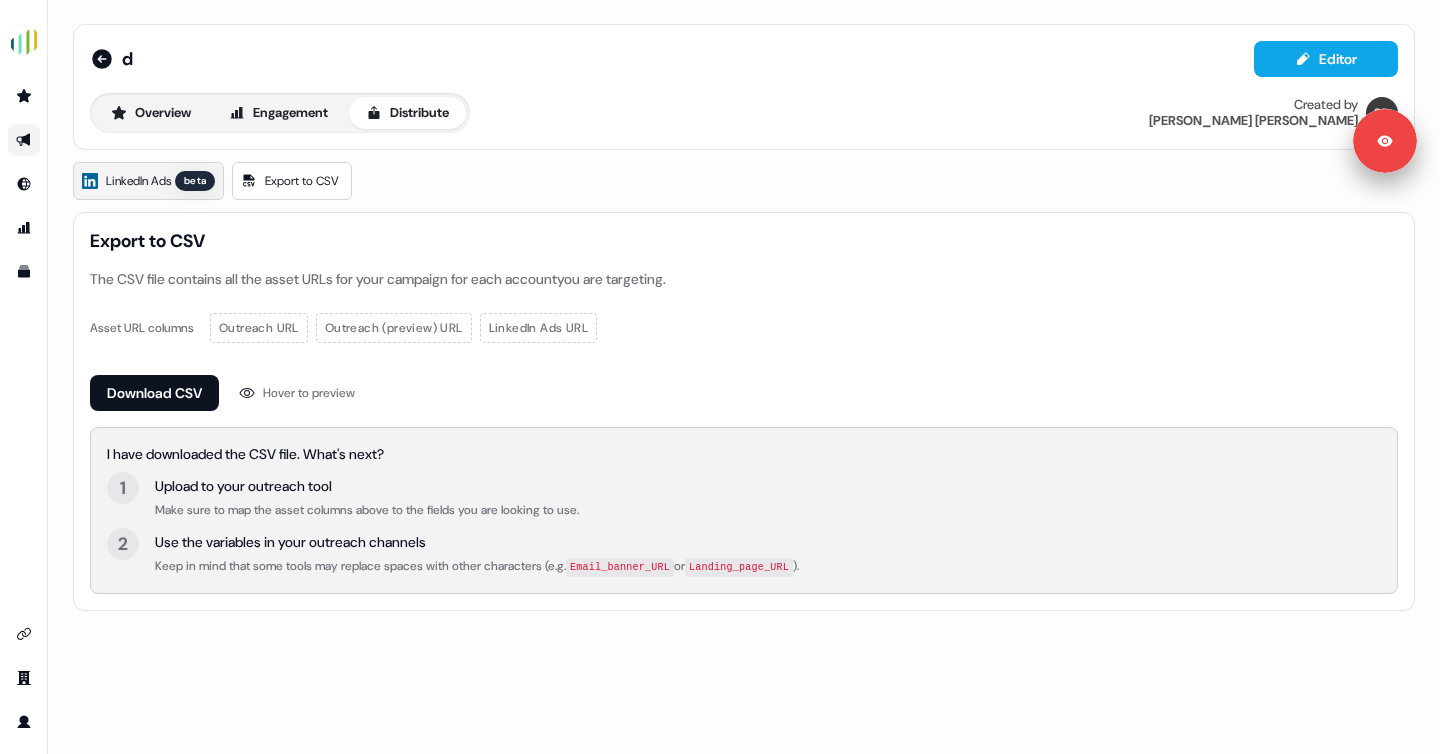 click on "LinkedIn Ads" at bounding box center (138, 181) 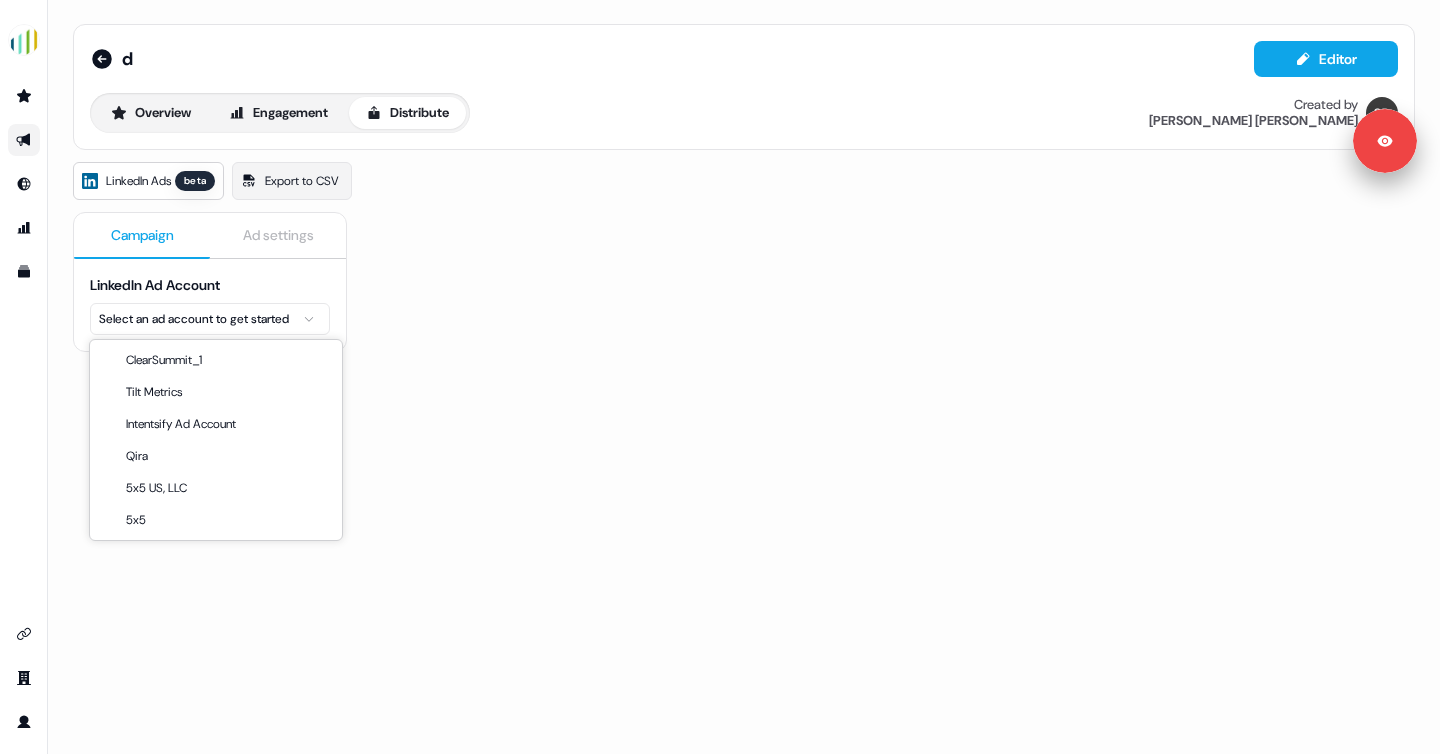 click on "Signed in as [PERSON_NAME] Sign out For the best experience switch devices to a bigger screen. Go to [DOMAIN_NAME]   d Editor Overview Engagement Distribute Created by [PERSON_NAME] LinkedIn Ads beta Export to CSV Campaign Ad settings LinkedIn Ad Account Select an ad account to get started ClearSummit_1 Tilt Metrics Intentsify Ad Account Qira 5x5 US, LLC 5x5" at bounding box center (720, 377) 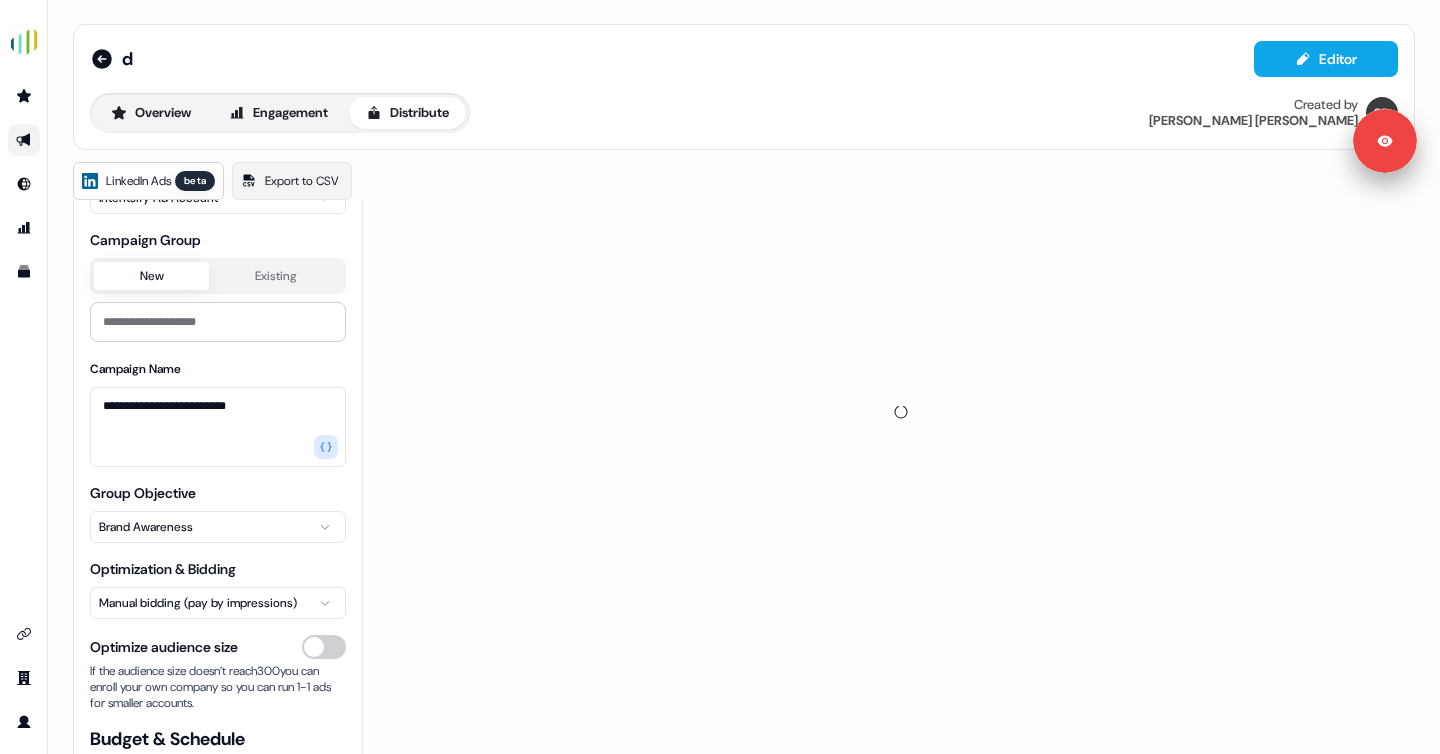 scroll, scrollTop: 192, scrollLeft: 0, axis: vertical 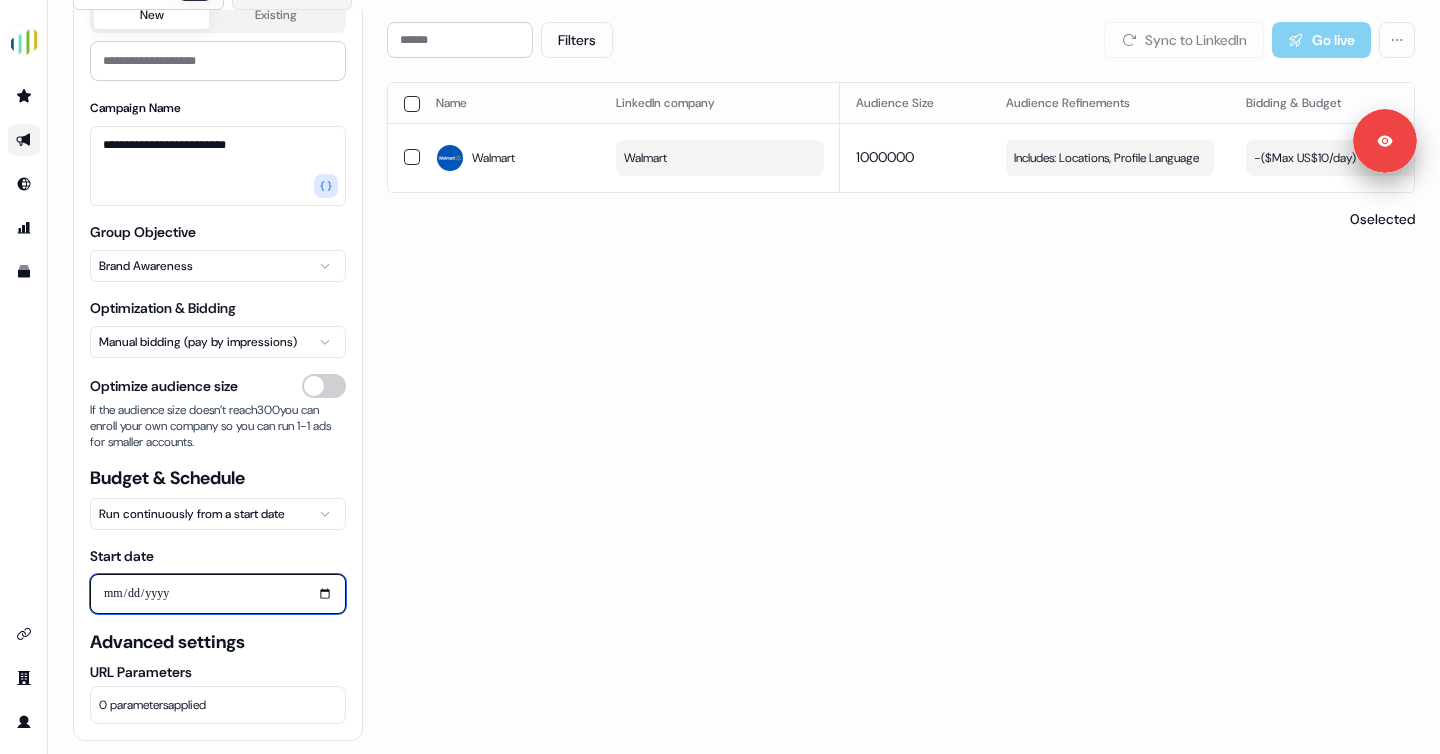 click on "Start date" at bounding box center (218, 594) 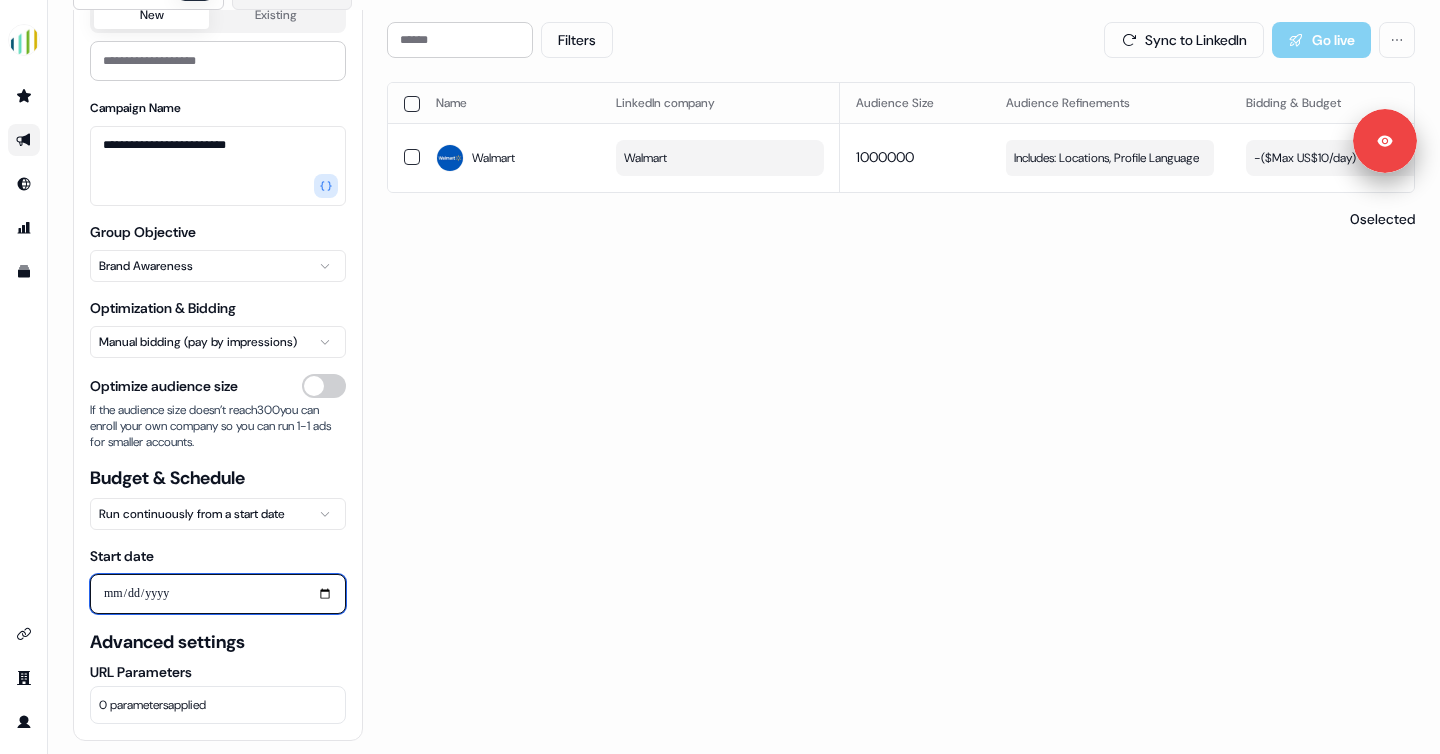 click on "Start date" at bounding box center [218, 594] 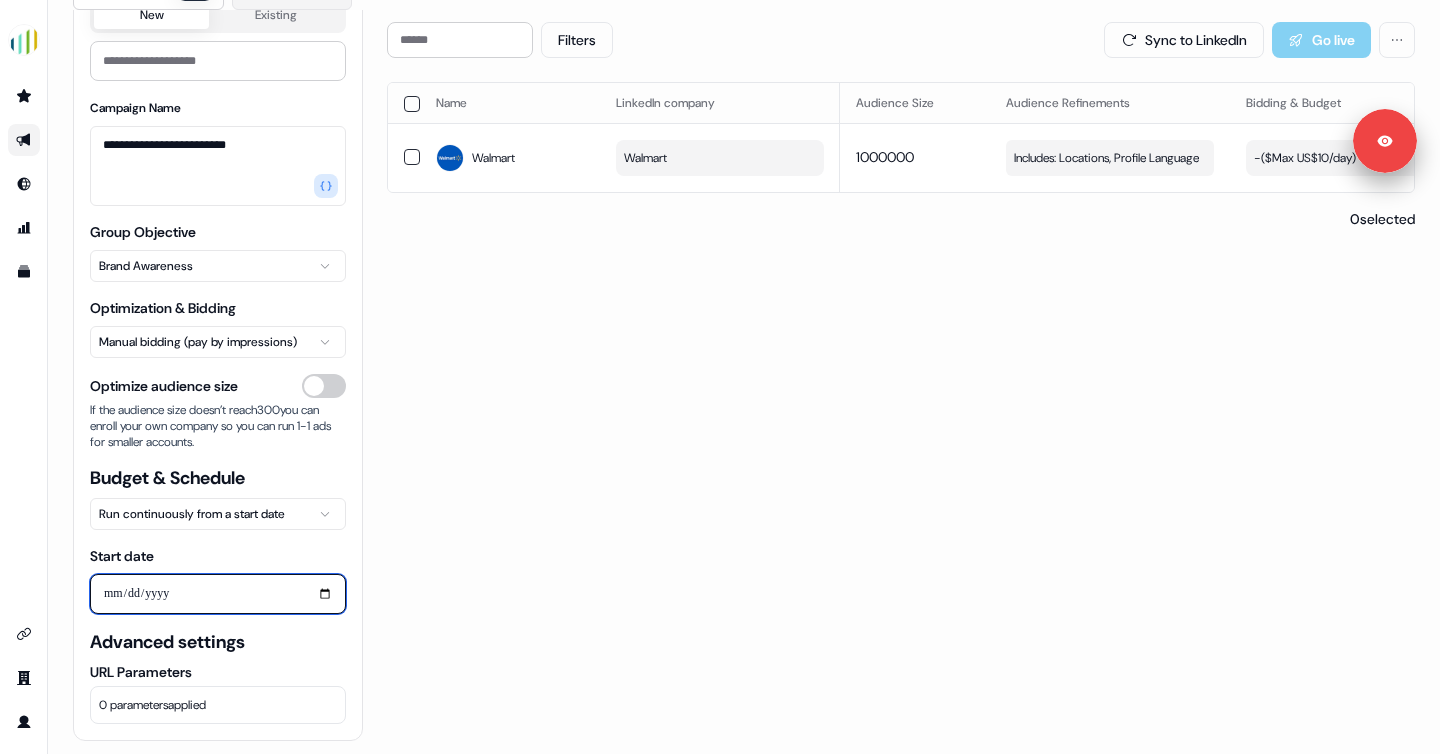 type on "**********" 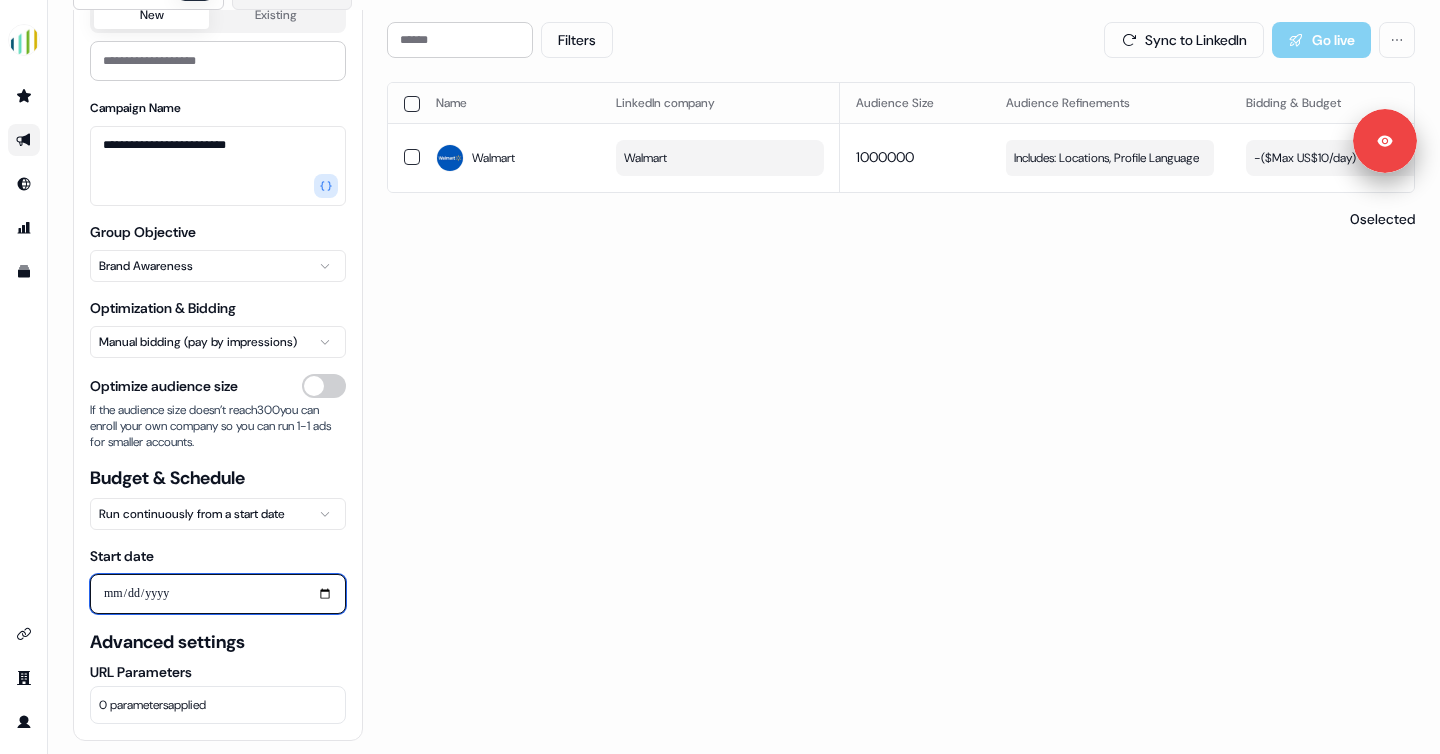scroll, scrollTop: 200, scrollLeft: 0, axis: vertical 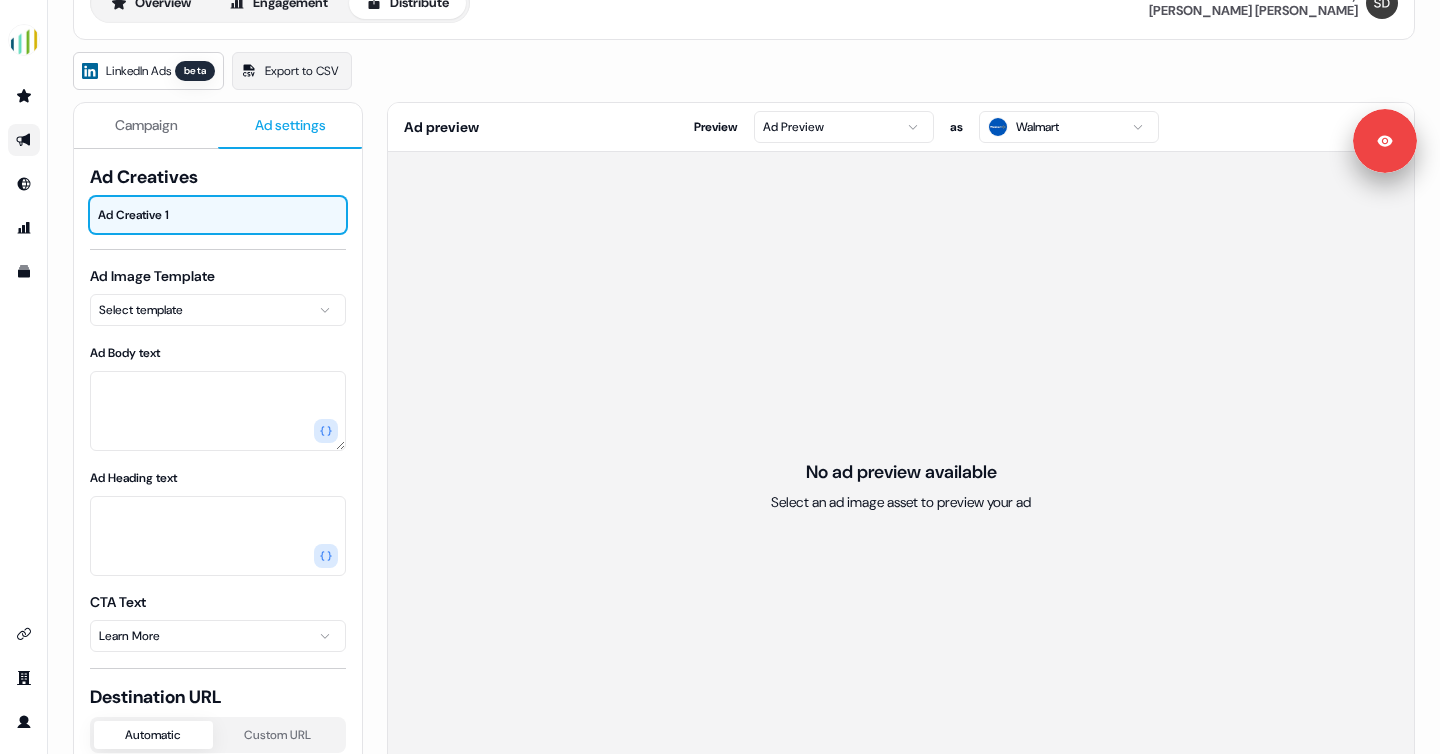 click on "Ad settings" at bounding box center (290, 125) 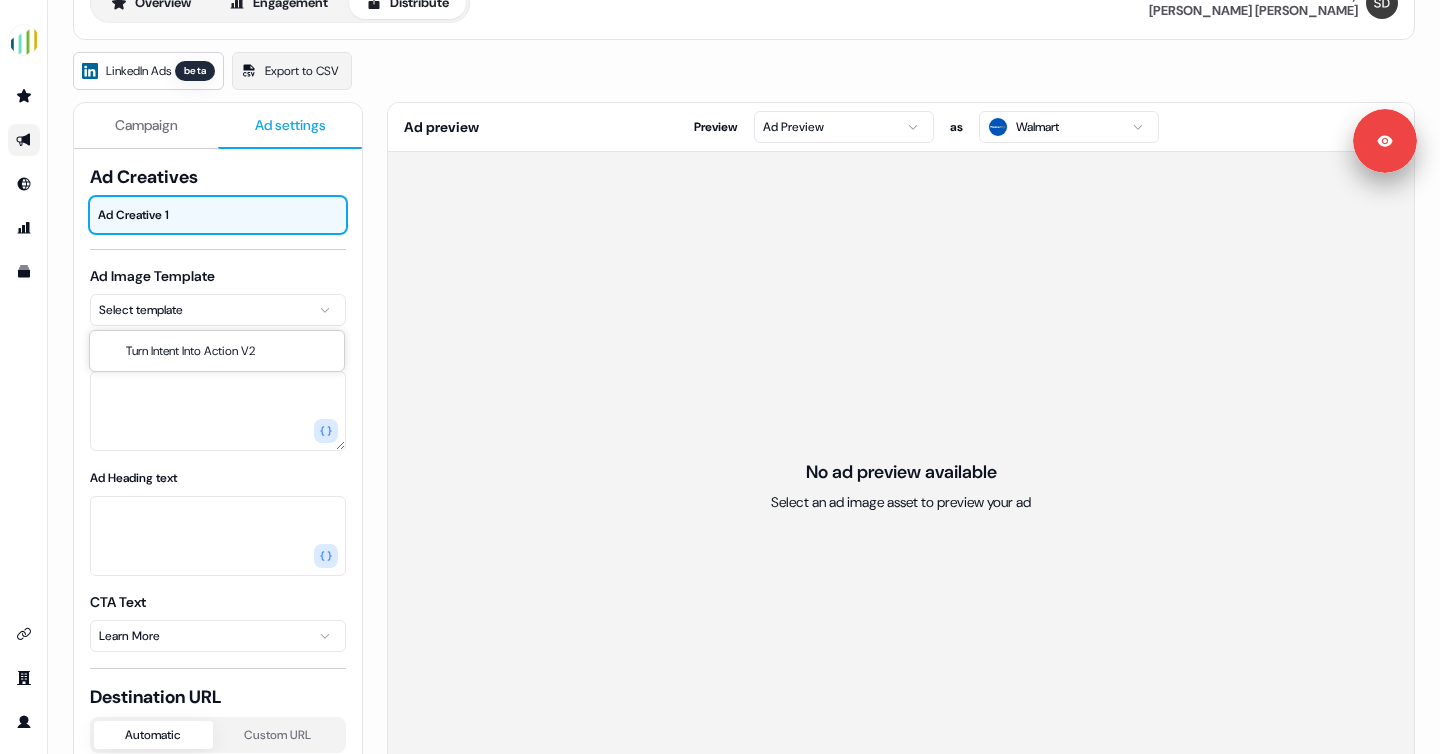click on "Signed in as [PERSON_NAME] Sign out For the best experience switch devices to a bigger screen. Go to [DOMAIN_NAME]   d Editor Overview Engagement Distribute Created by [PERSON_NAME] LinkedIn Ads beta Export to CSV Campaign Ad settings Ad Creatives Ad Creative 1 Ad Image Template Select template Ad Body text Ad Heading text CTA Text Learn More Destination URL Automatic Custom URL Automatically pair each generated Landing Page with it’s generated Image counterpart from this Outbound Experience. Landing Page Template Select template Ad preview Preview Ad Preview as Walmart No ad preview available Select an ad image asset to preview your ad Turn Intent Into Action V2" at bounding box center (720, 377) 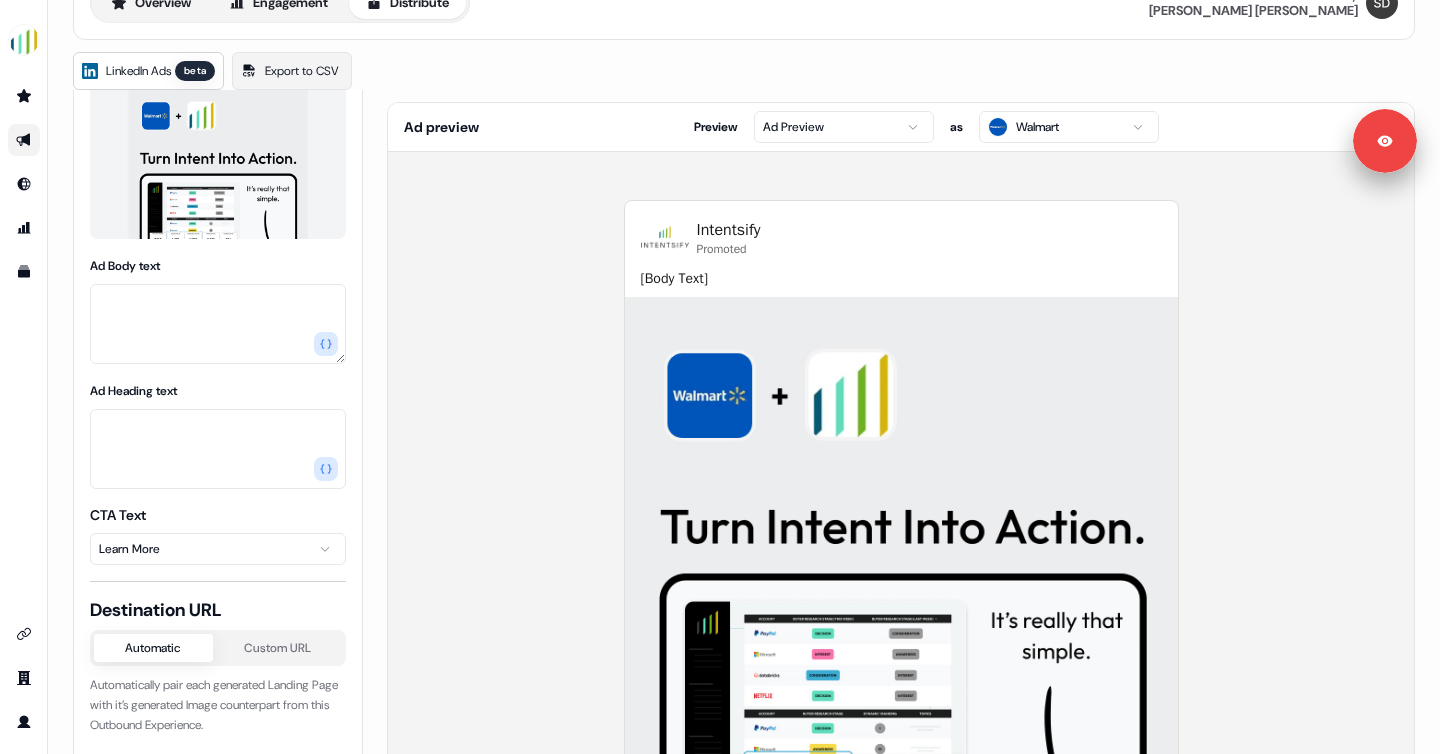 scroll, scrollTop: 271, scrollLeft: 0, axis: vertical 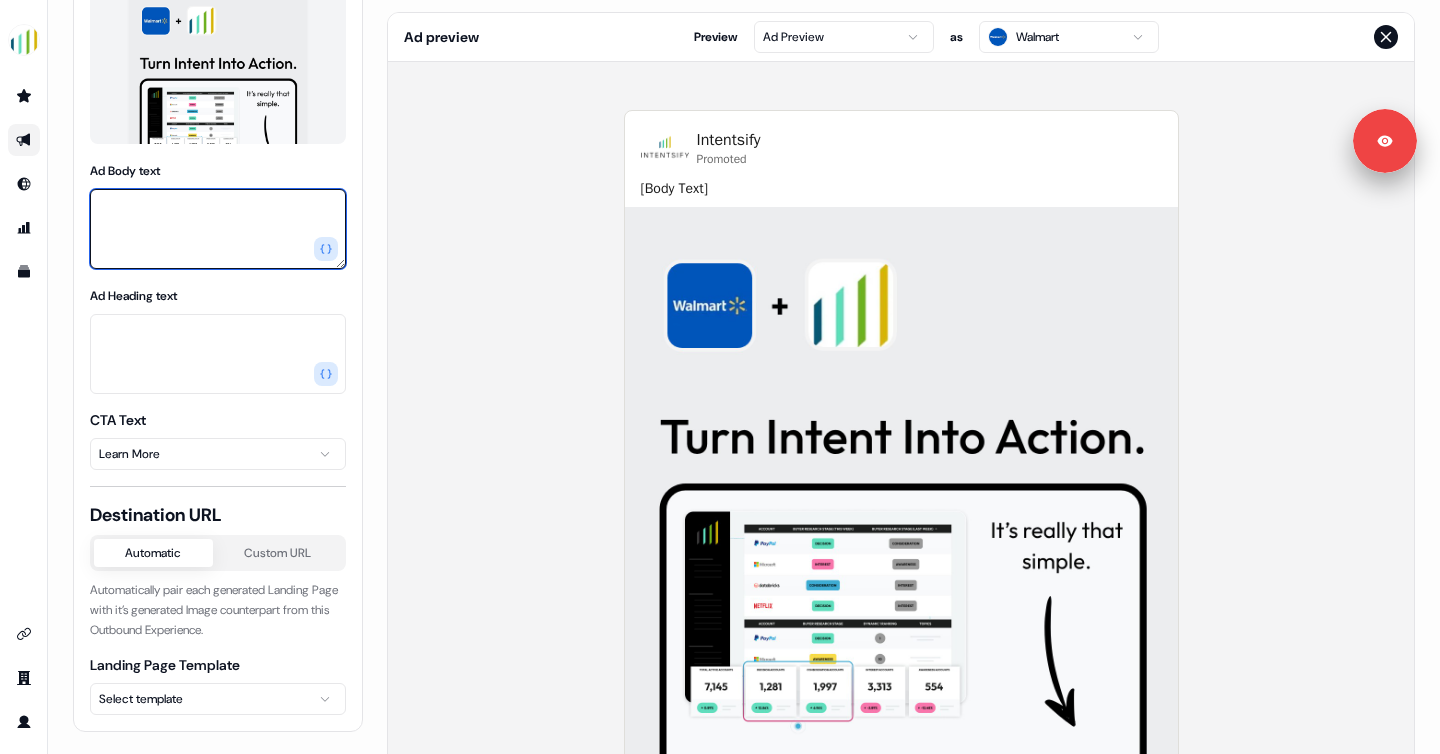 click on "Ad Body text" at bounding box center [218, 229] 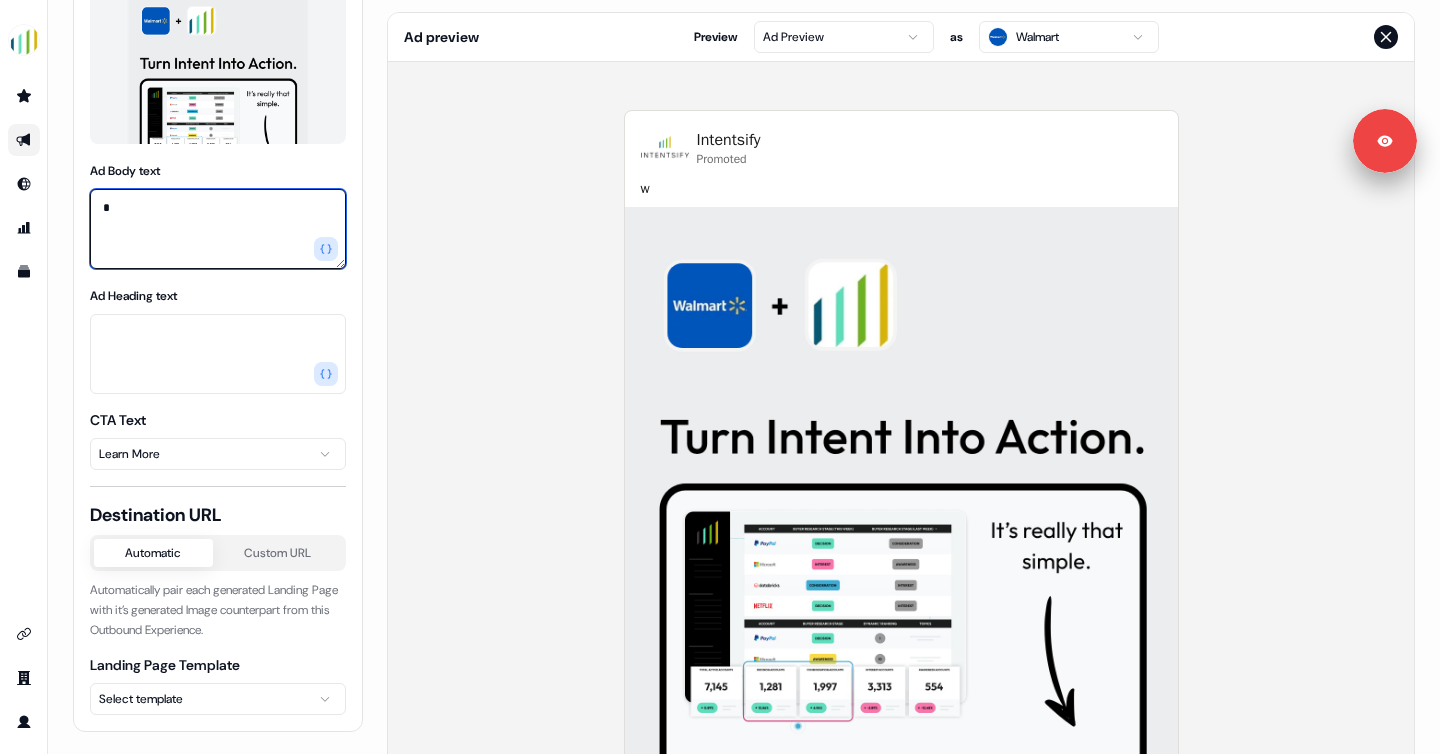 type on "*" 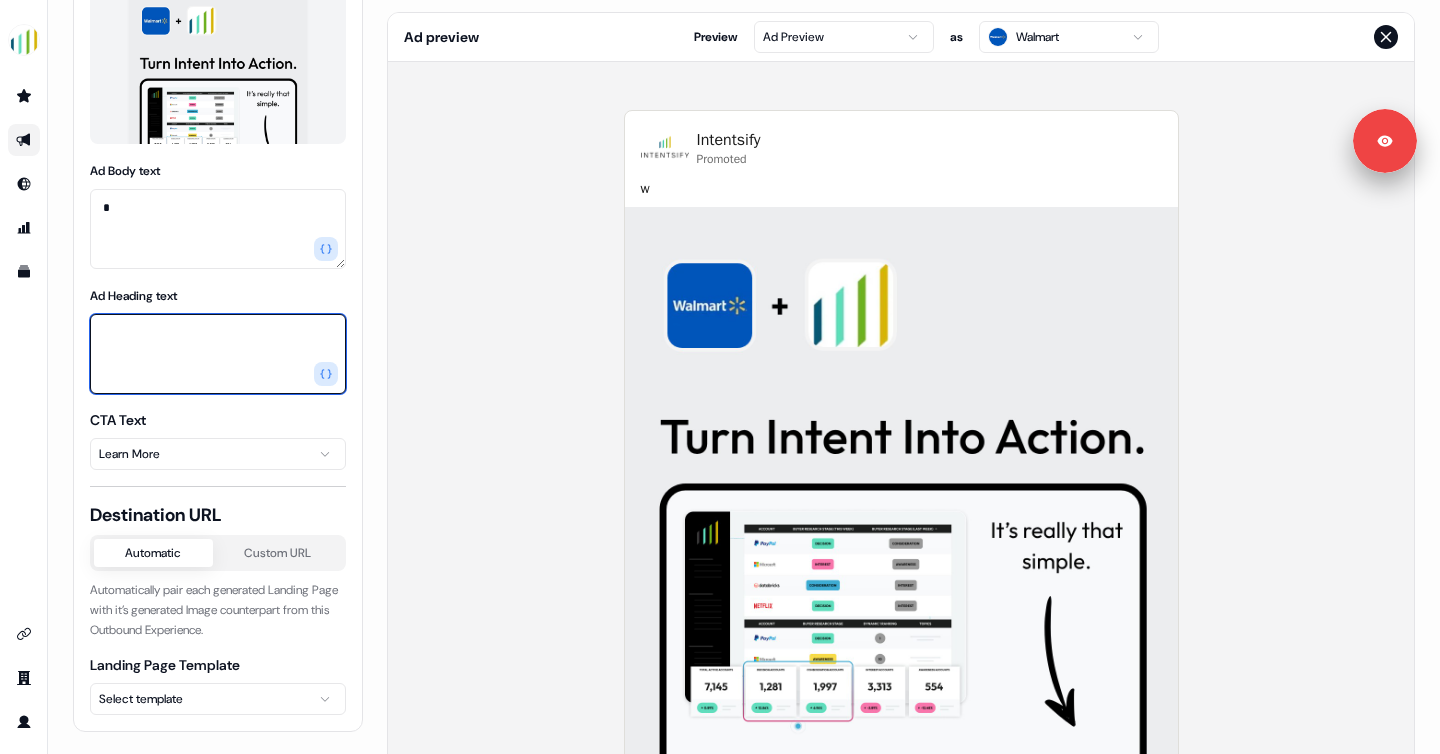 click on "Ad Heading text" at bounding box center [218, 354] 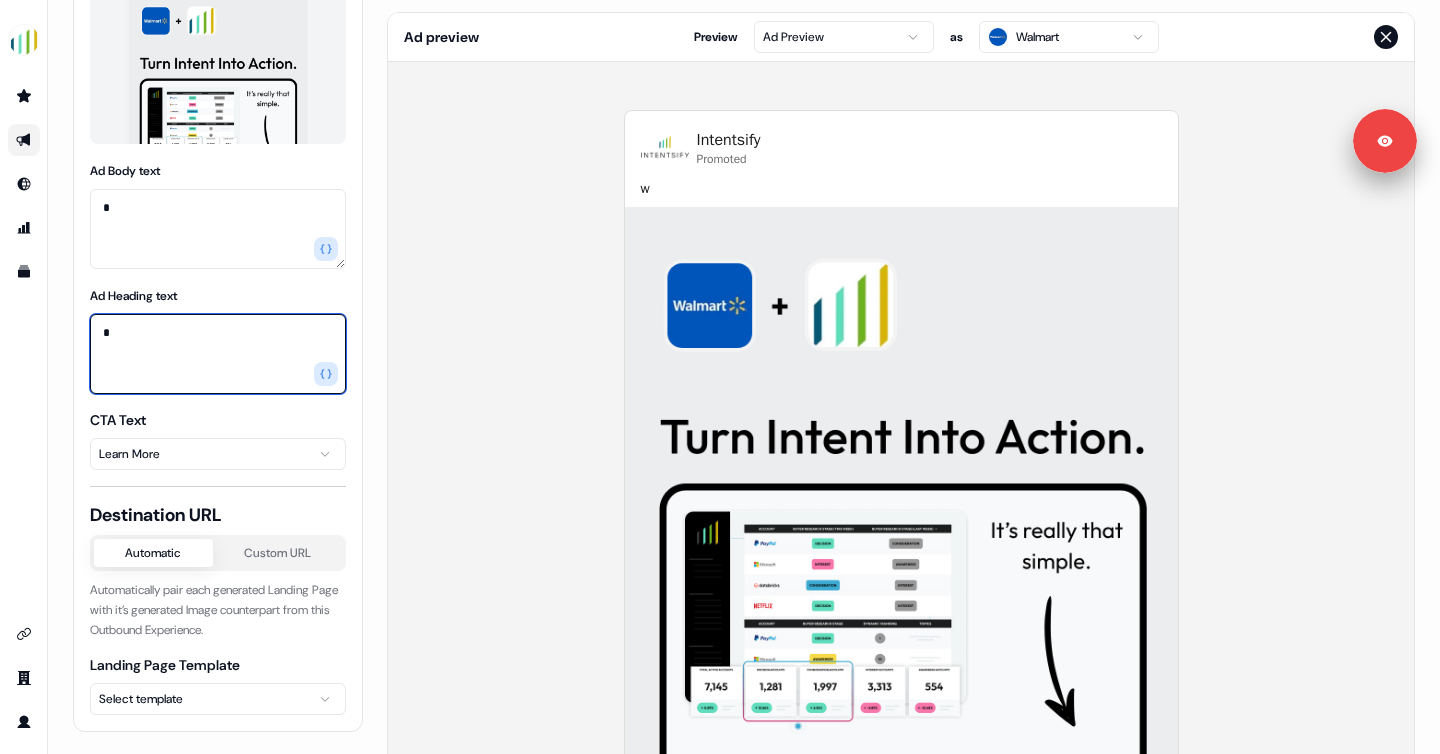 scroll, scrollTop: 286, scrollLeft: 0, axis: vertical 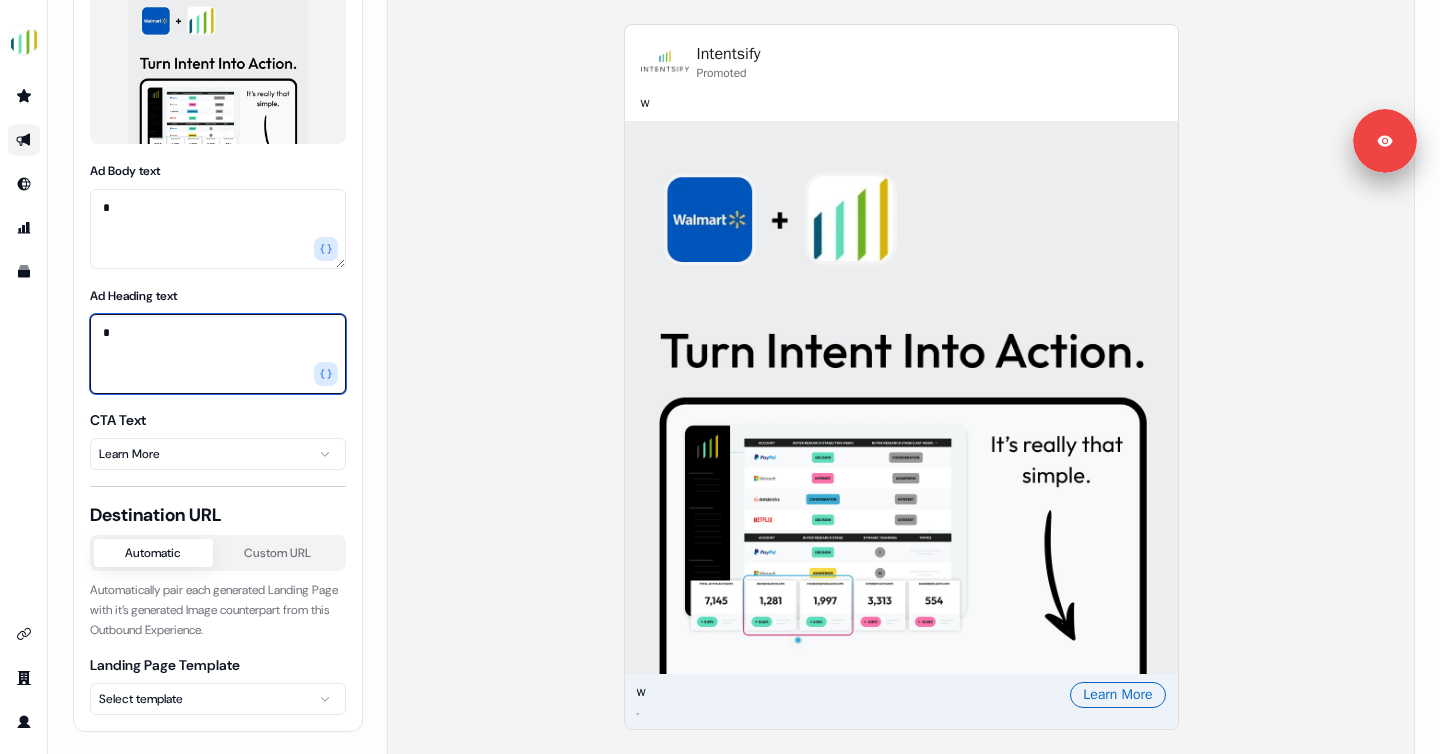 type on "*" 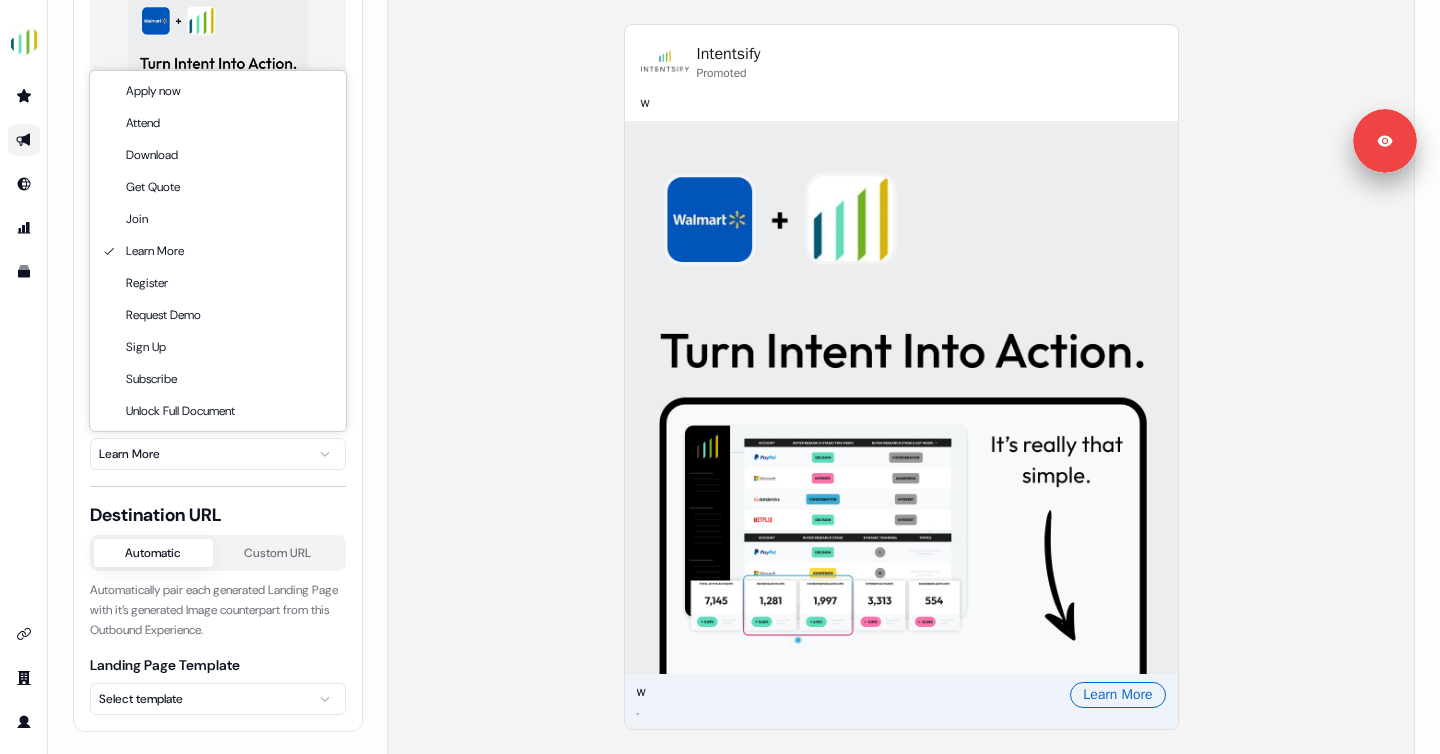 click on "Signed in as [PERSON_NAME] Sign out For the best experience switch devices to a bigger screen. Go to [DOMAIN_NAME]   d Editor Overview Engagement Distribute Created by [PERSON_NAME] LinkedIn Ads beta Export to CSV Campaign Ad settings Ad Creatives Ad Creative 1 Ad Image Template Turn Intent Into Action V2 Ad Body text * Ad Heading text * CTA Text Learn More Destination URL Automatic Custom URL Automatically pair each generated Landing Page with it’s generated Image counterpart from this Outbound Experience. Landing Page Template Select template Ad preview Preview Ad Preview as Walmart Intentsify Promoted w w - Learn More Apply now Attend Download Get Quote Join Learn More Register Request Demo Sign Up Subscribe Unlock Full Document" at bounding box center [720, 377] 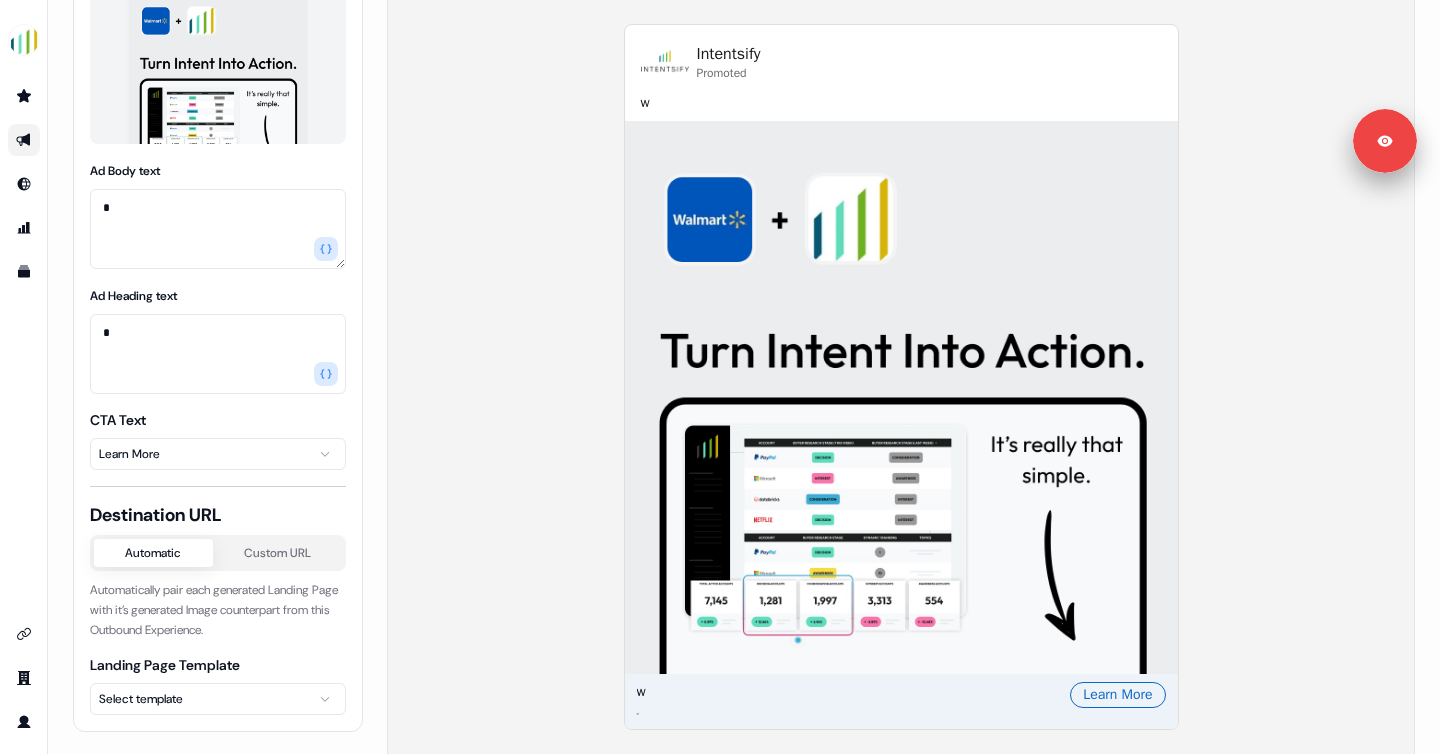 click on "Signed in as [PERSON_NAME] Sign out For the best experience switch devices to a bigger screen. Go to [DOMAIN_NAME]   d Editor Overview Engagement Distribute Created by [PERSON_NAME] LinkedIn Ads beta Export to CSV Campaign Ad settings Ad Creatives Ad Creative 1 Ad Image Template Turn Intent Into Action V2 Ad Body text * Ad Heading text * CTA Text Learn More Destination URL Automatic Custom URL Automatically pair each generated Landing Page with it’s generated Image counterpart from this Outbound Experience. Landing Page Template Select template Ad preview Preview Ad Preview as Walmart Intentsify Promoted w w - Learn More" at bounding box center [720, 377] 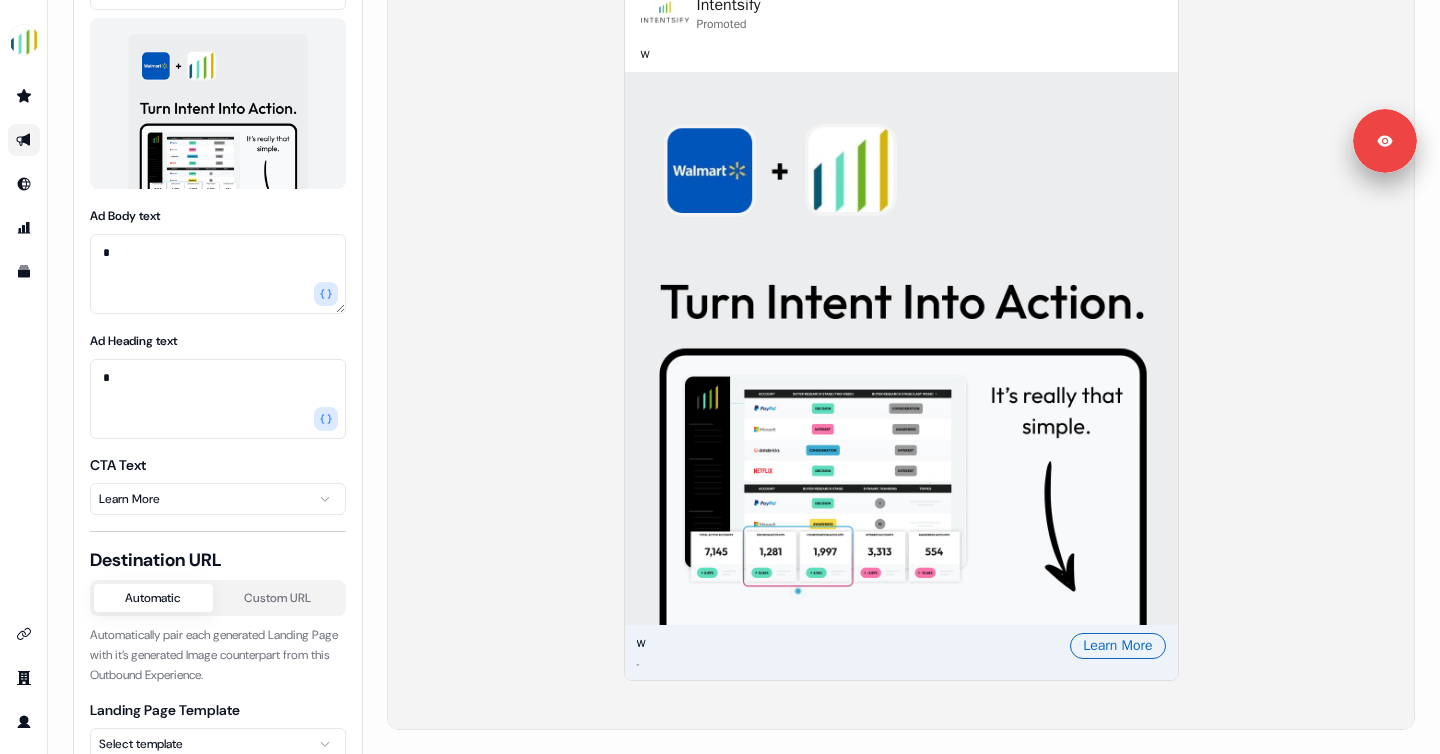 scroll, scrollTop: 271, scrollLeft: 0, axis: vertical 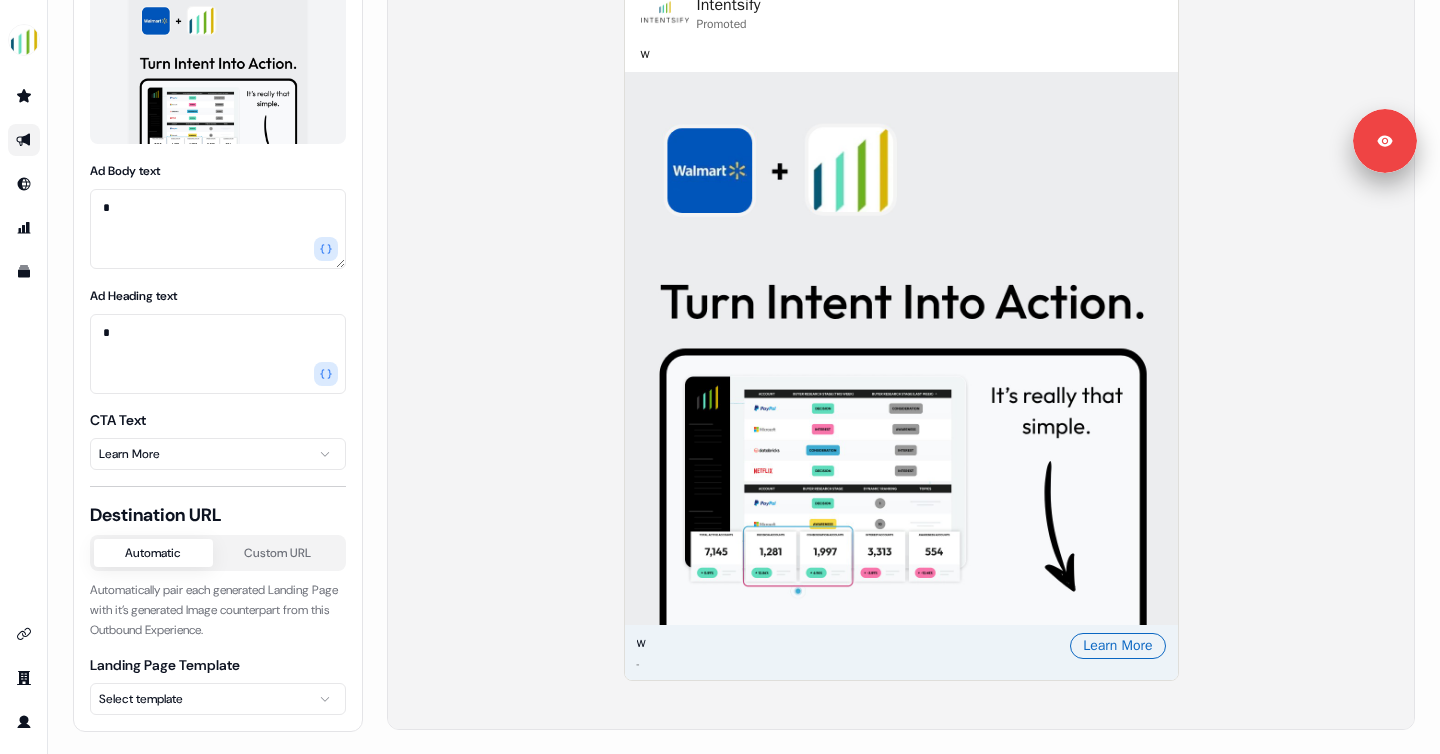 click on "Signed in as [PERSON_NAME] Sign out For the best experience switch devices to a bigger screen. Go to [DOMAIN_NAME]   d Editor Overview Engagement Distribute Created by [PERSON_NAME] LinkedIn Ads beta Export to CSV Campaign Ad settings Ad Creatives Ad Creative 1 Ad Image Template Turn Intent Into Action V2 Ad Body text * Ad Heading text * CTA Text Learn More Destination URL Automatic Custom URL Automatically pair each generated Landing Page with it’s generated Image counterpart from this Outbound Experience. Landing Page Template Select template Ad preview Preview Ad Preview as Walmart Intentsify Promoted w w - Learn More" at bounding box center [720, 377] 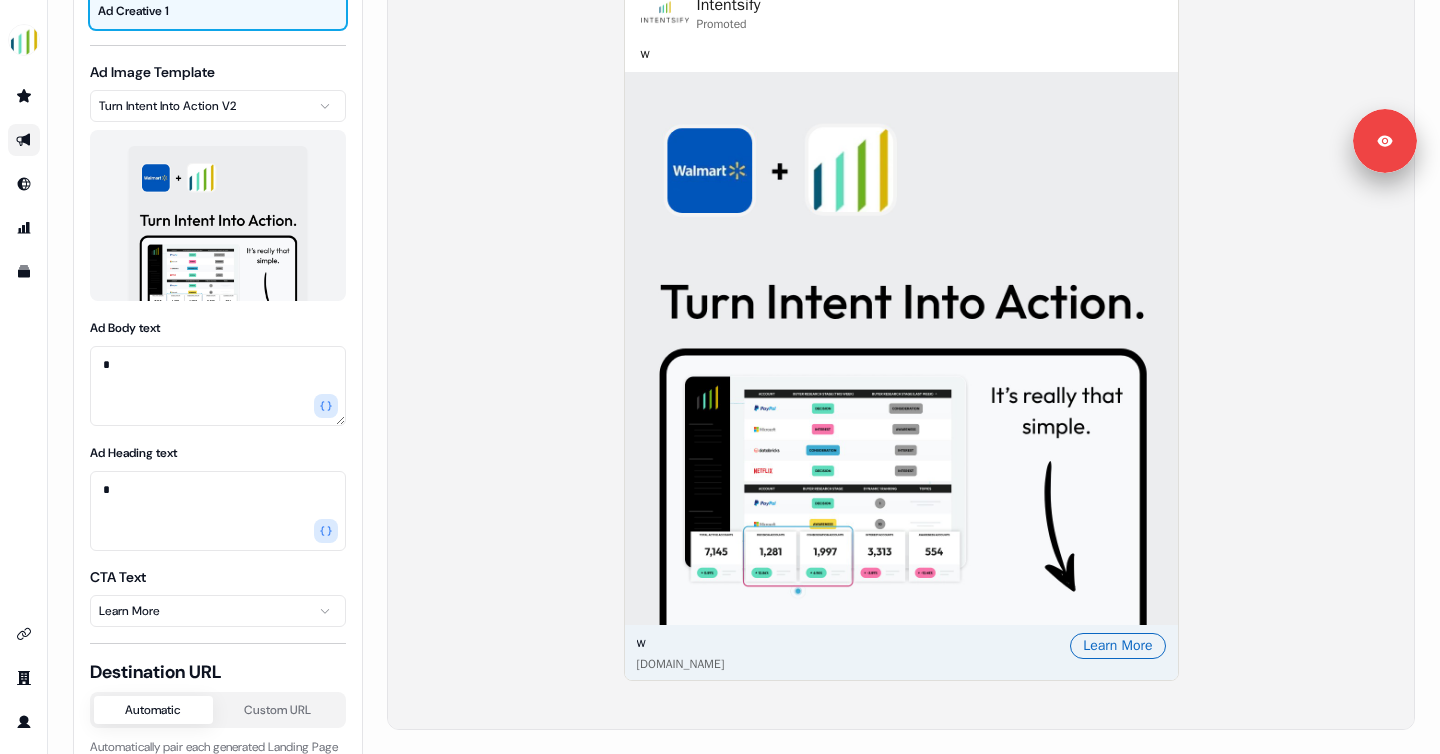 scroll, scrollTop: 0, scrollLeft: 0, axis: both 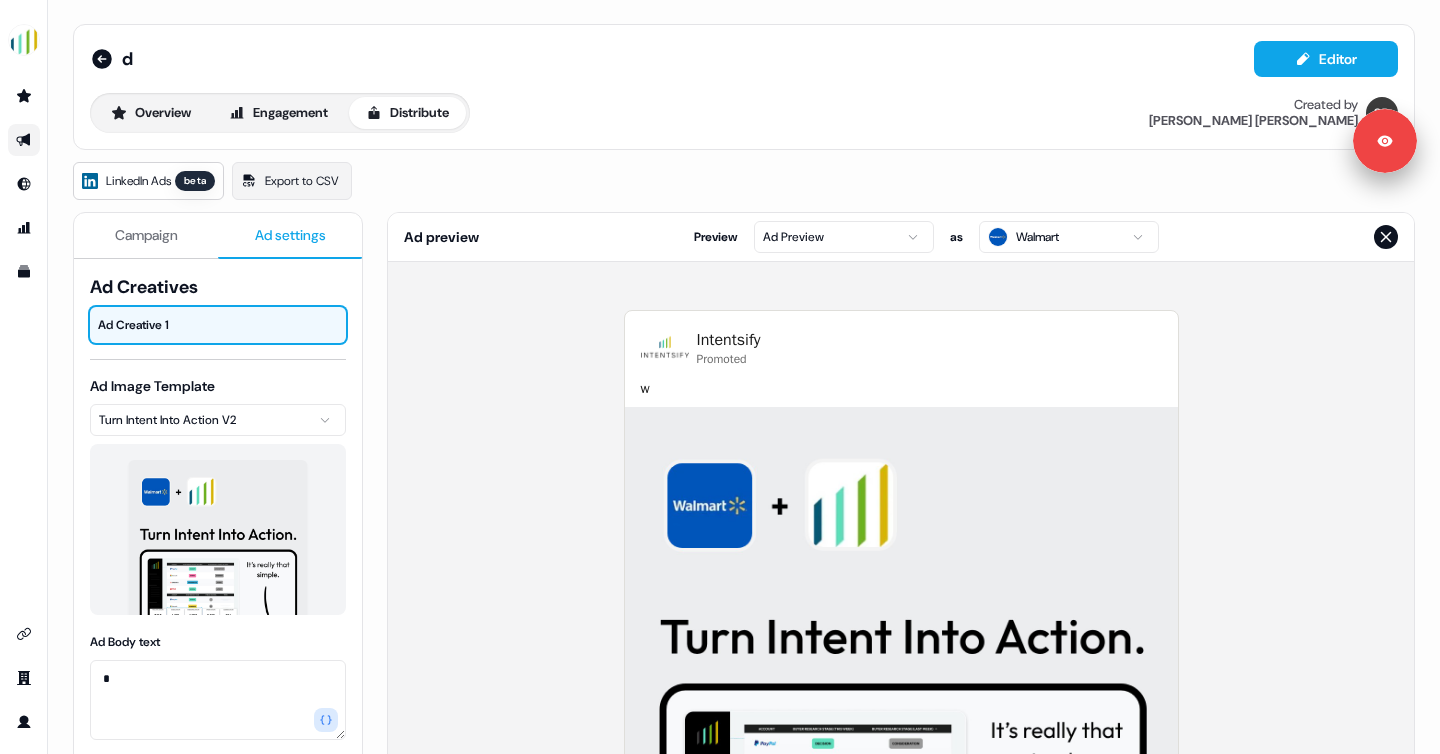 click on "Signed in as [PERSON_NAME] Sign out For the best experience switch devices to a bigger screen. Go to [DOMAIN_NAME]   d Editor Overview Engagement Distribute Created by [PERSON_NAME] LinkedIn Ads beta Export to CSV Campaign Ad settings Ad Creatives Ad Creative 1 Ad Image Template Turn Intent Into Action V2 Ad Body text * Ad Heading text * CTA Text Learn More Destination URL Automatic Custom URL Automatically pair each generated Landing Page with it’s generated Image counterpart from this Outbound Experience. Landing Page Template Userled: Decoding Demand Ad preview Preview Ad Preview as Walmart Intentsify Promoted w w [DOMAIN_NAME] Learn More" at bounding box center (720, 377) 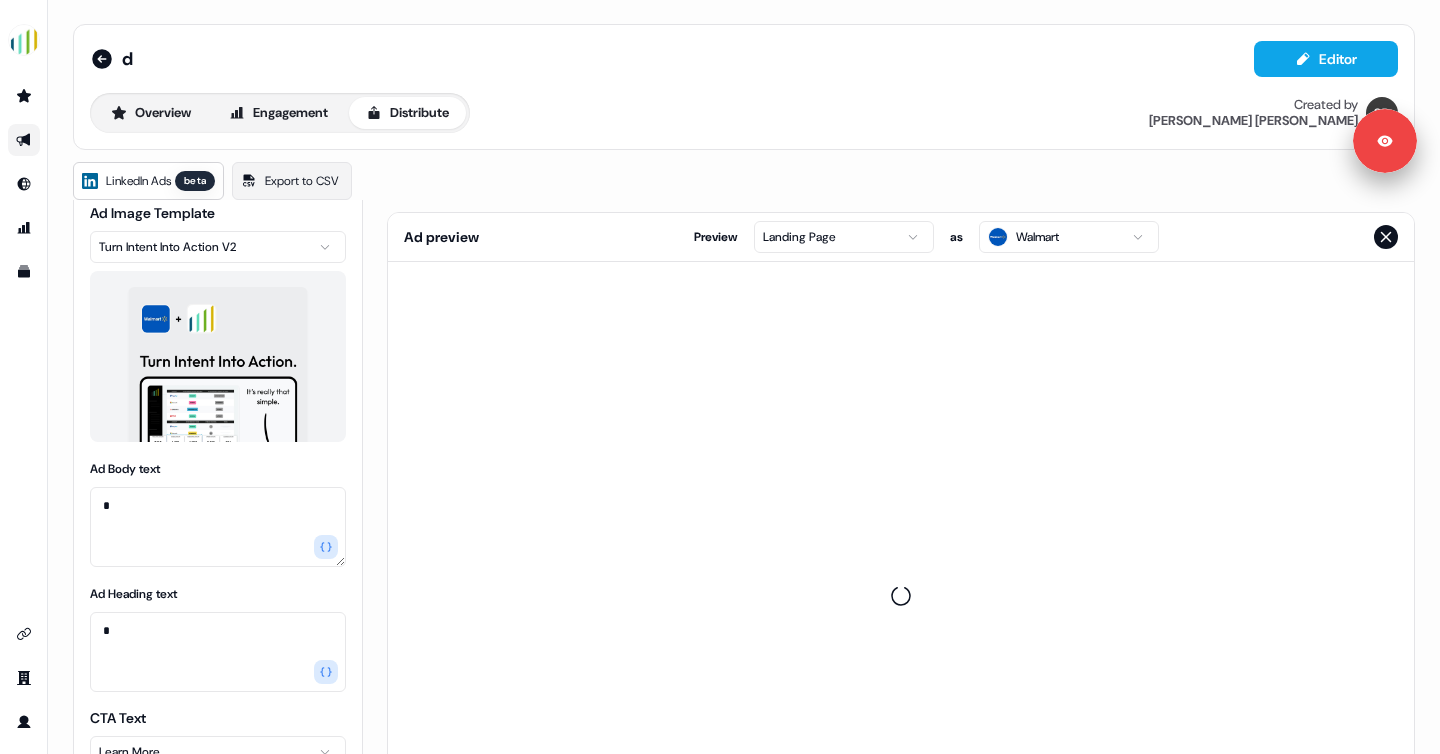 scroll, scrollTop: 407, scrollLeft: 0, axis: vertical 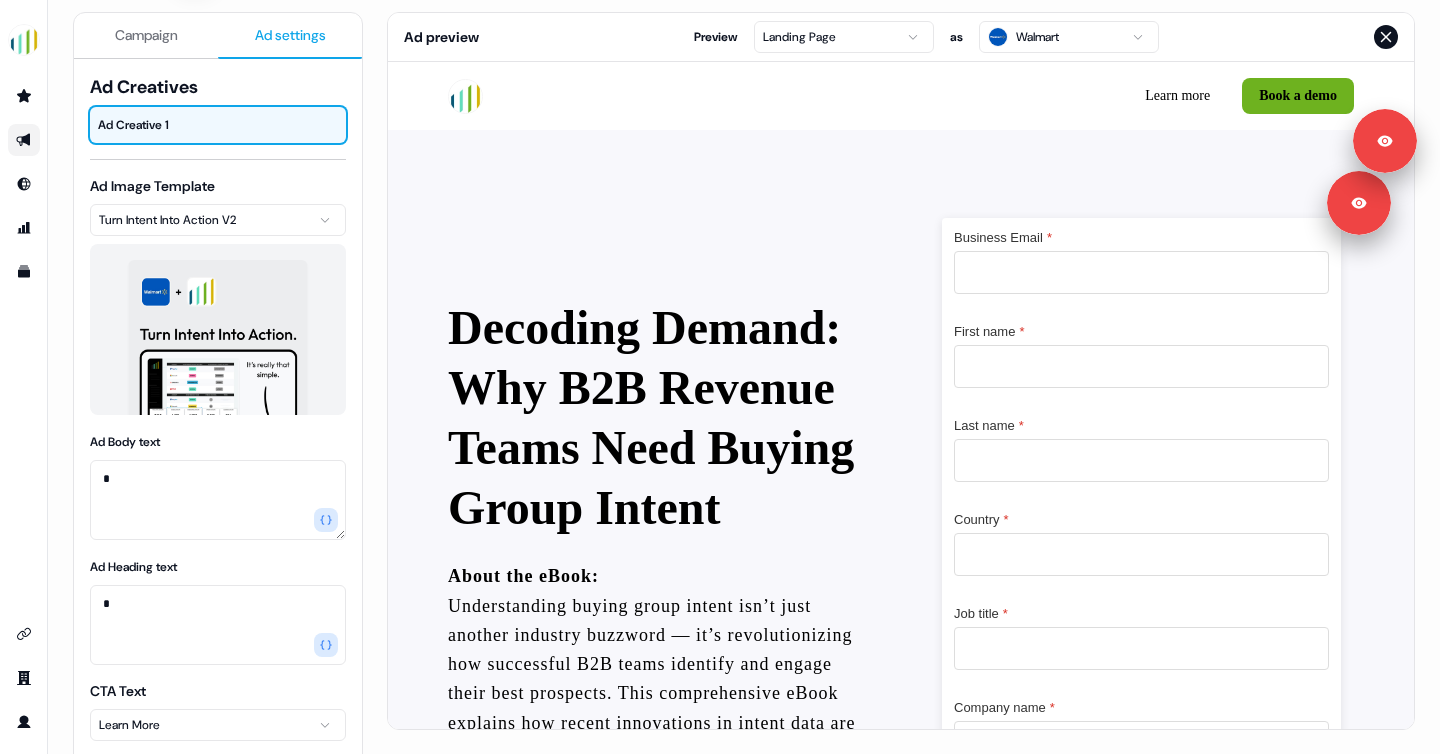 click on "Campaign" at bounding box center (146, 35) 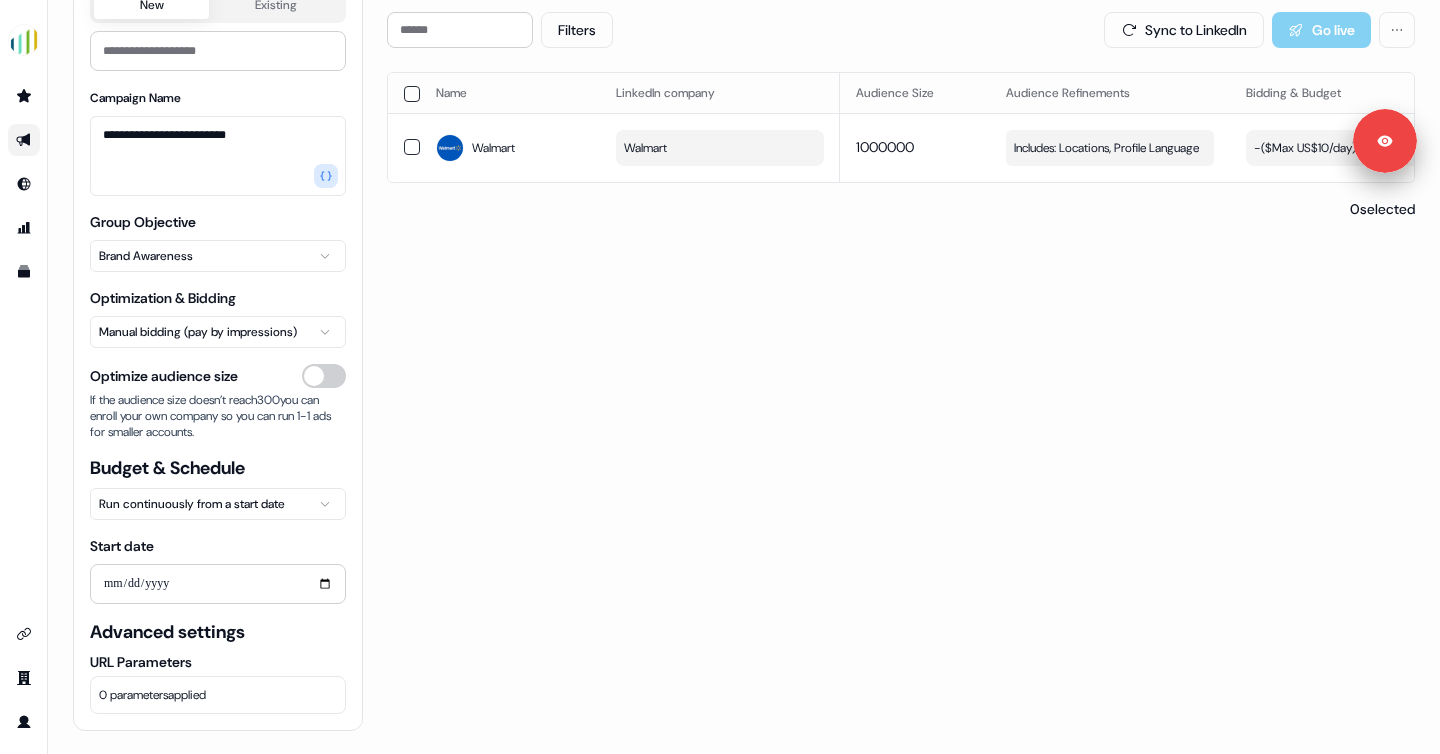 scroll, scrollTop: 0, scrollLeft: 0, axis: both 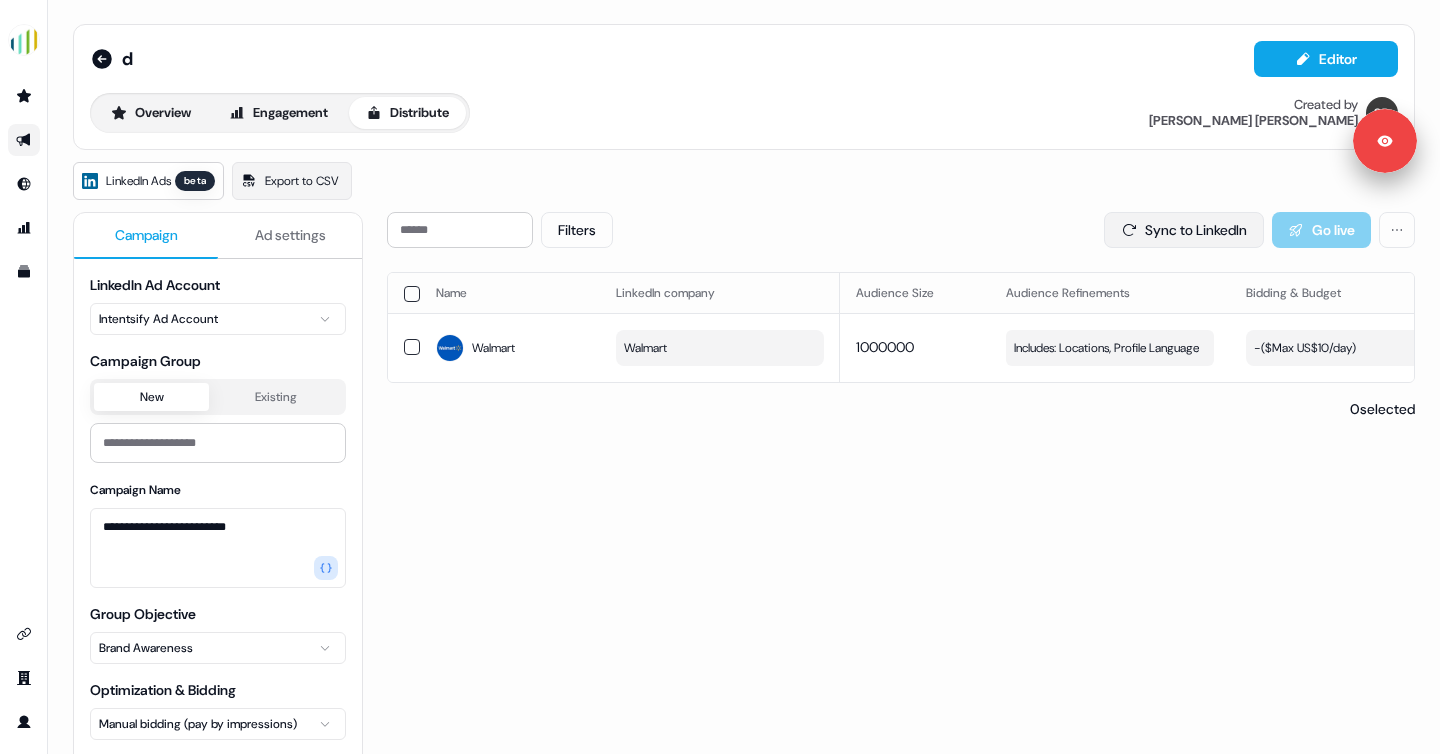 click on "Sync to LinkedIn" at bounding box center (1184, 230) 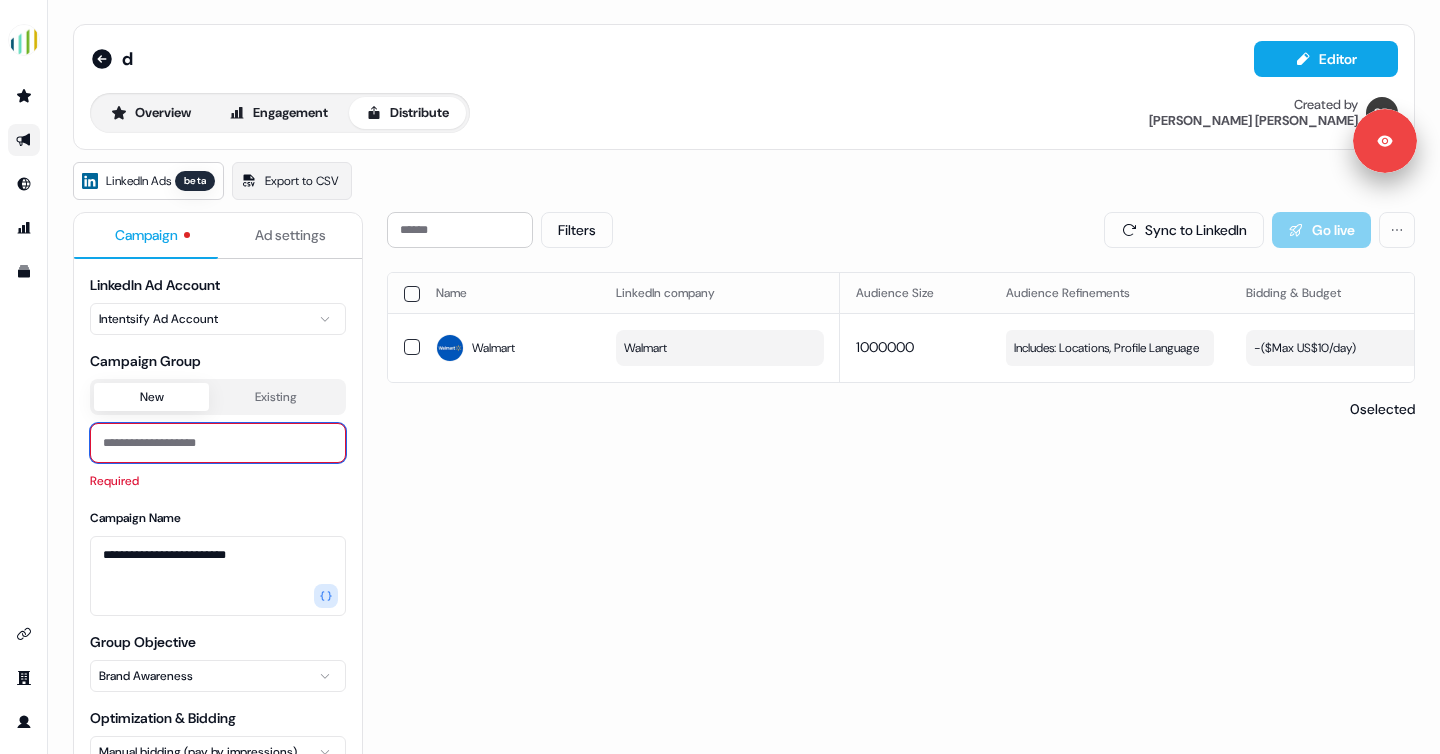 click at bounding box center [218, 443] 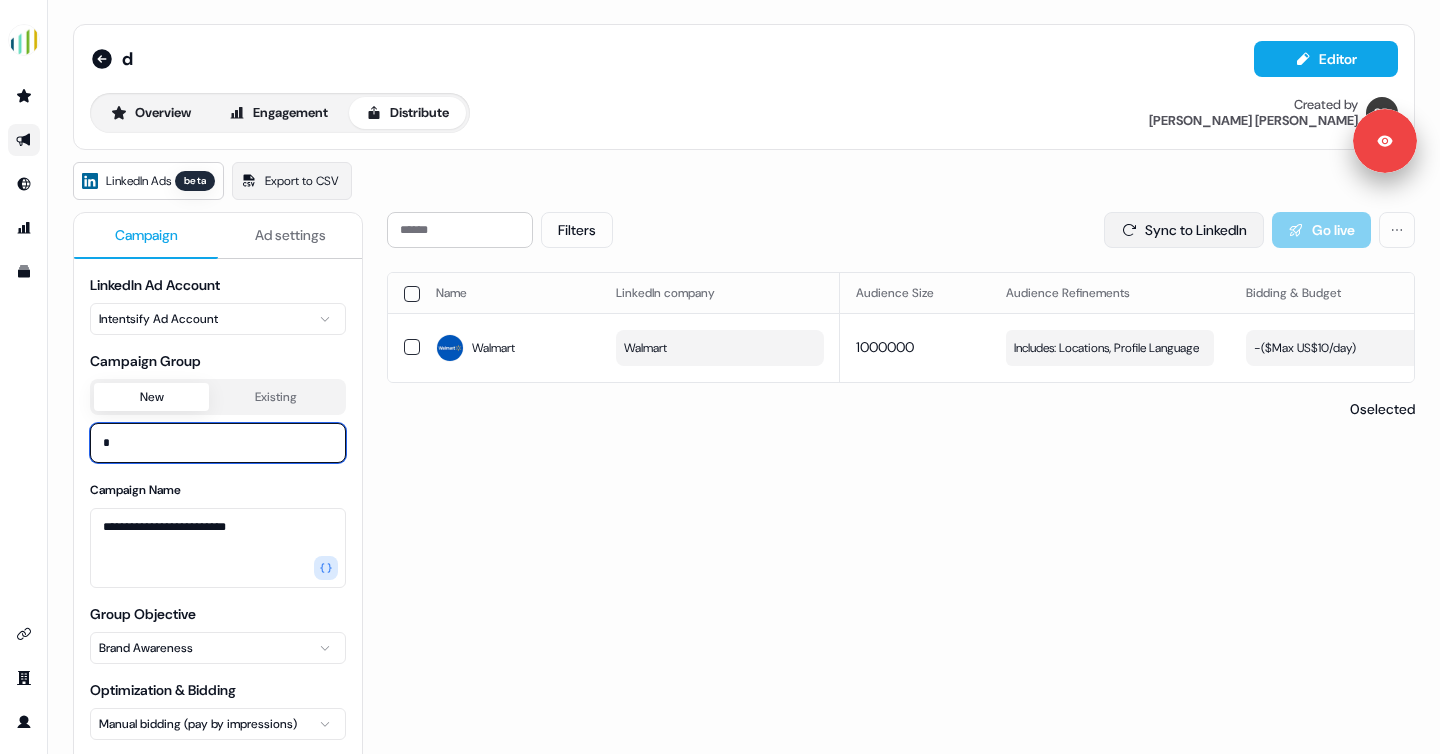 type on "*" 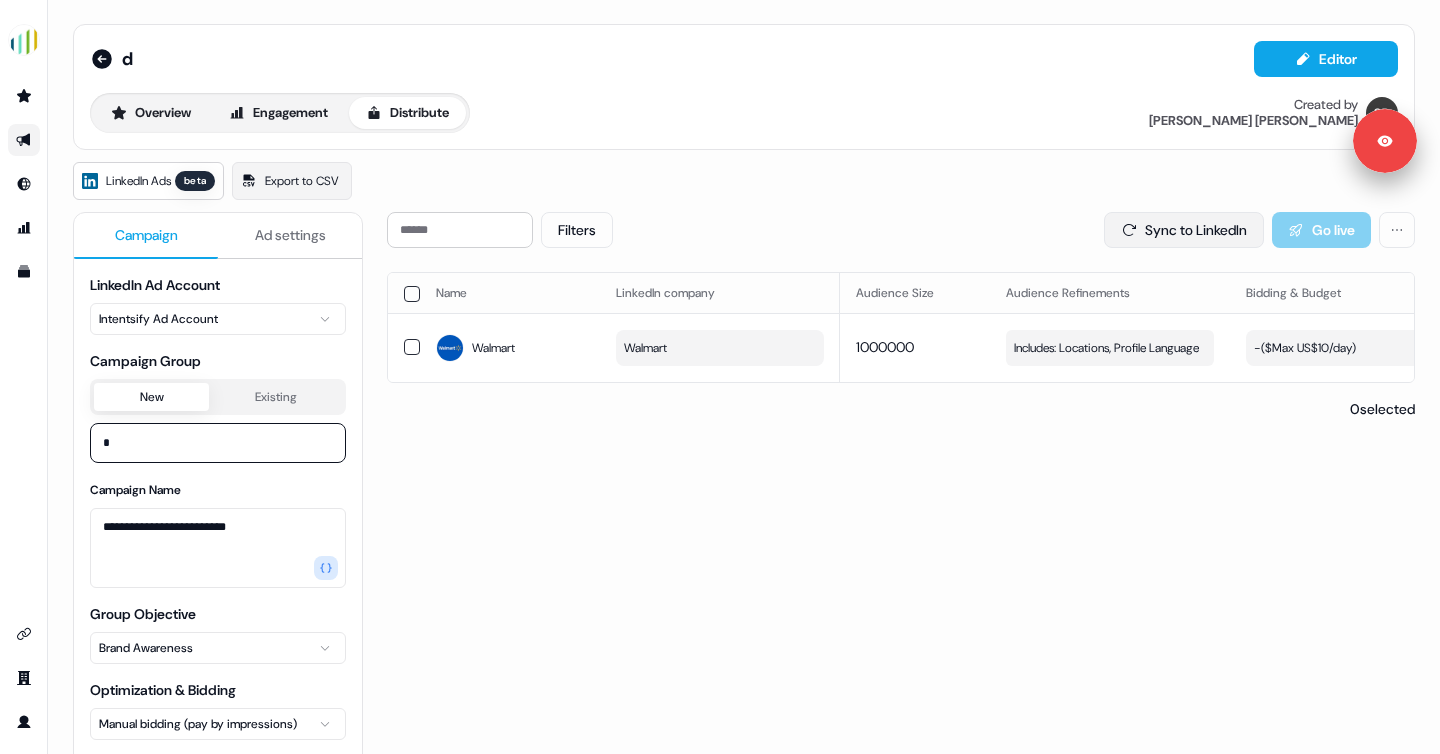 click on "Sync to LinkedIn" at bounding box center (1184, 230) 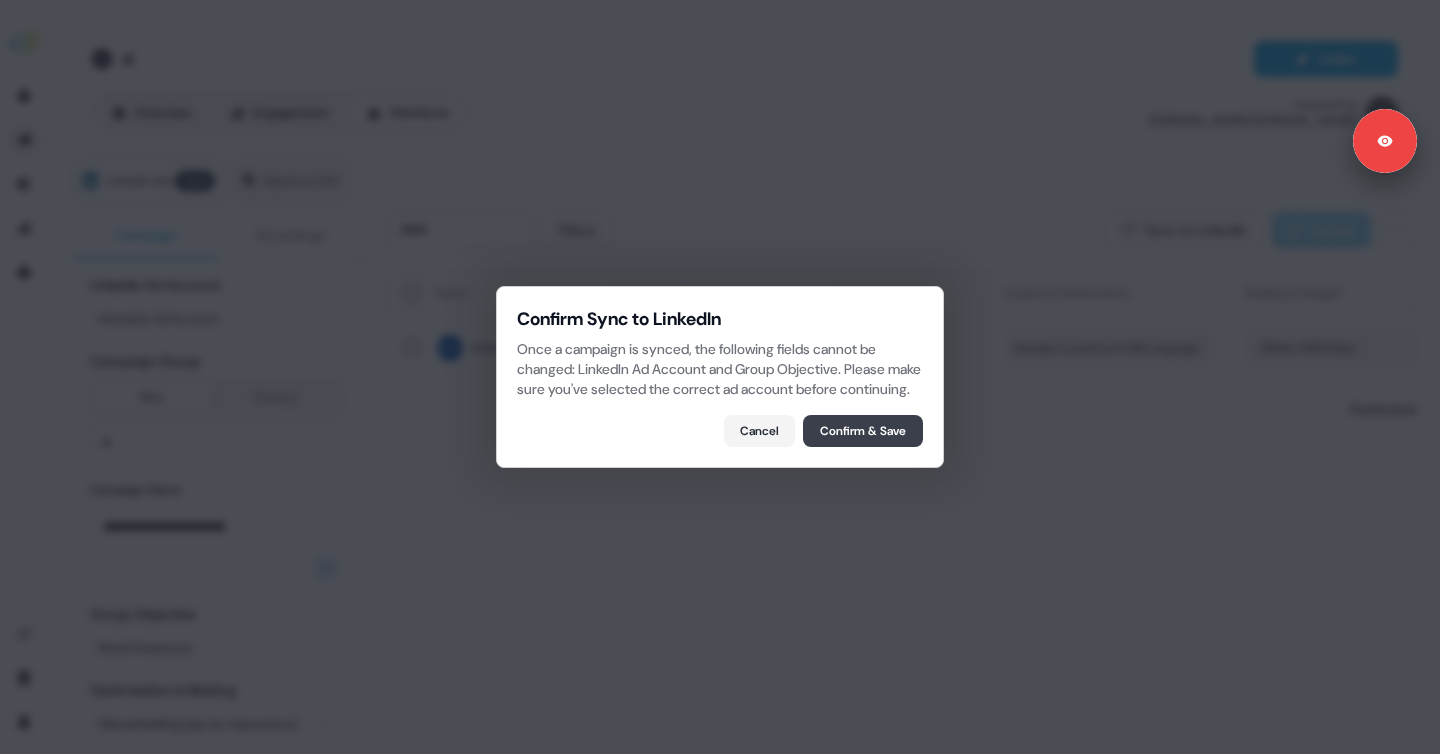 click on "Confirm & Save" at bounding box center (863, 431) 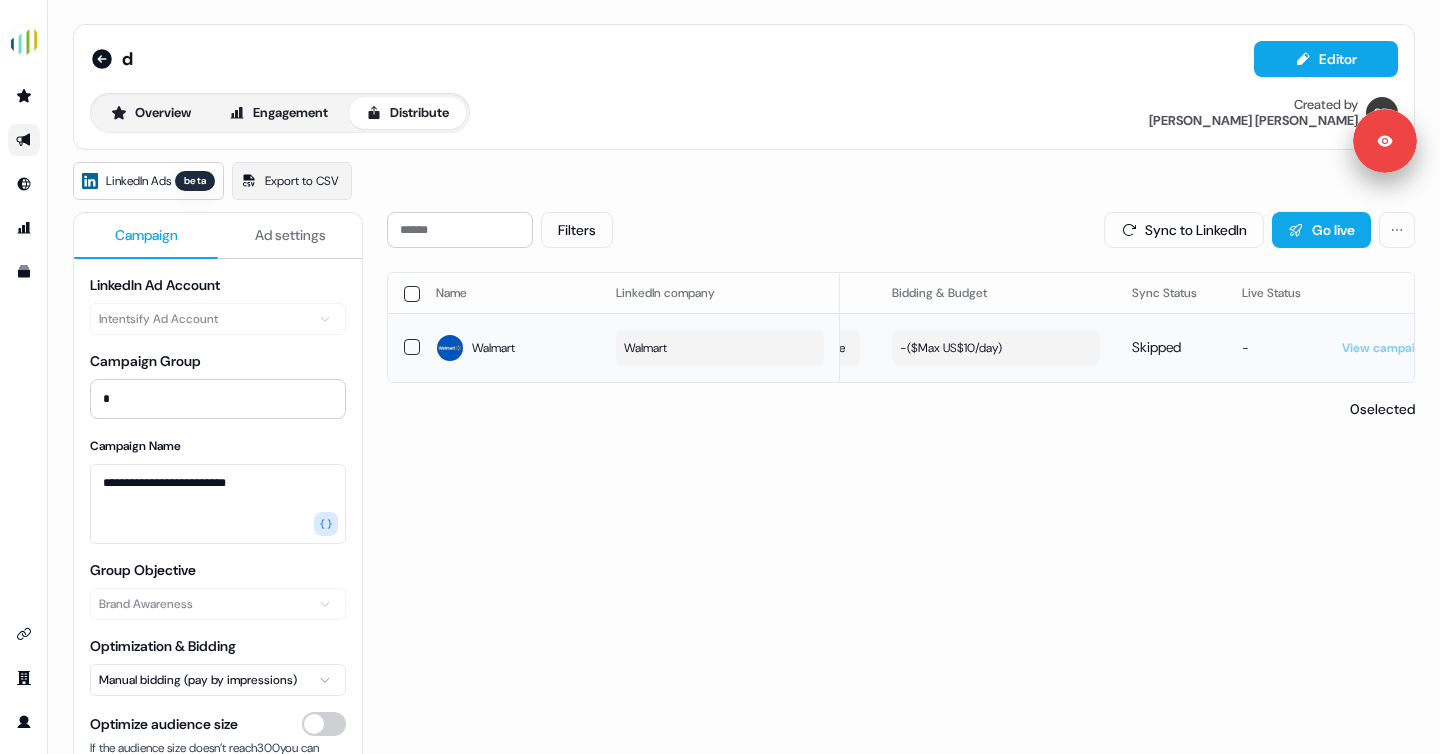 scroll, scrollTop: 0, scrollLeft: 352, axis: horizontal 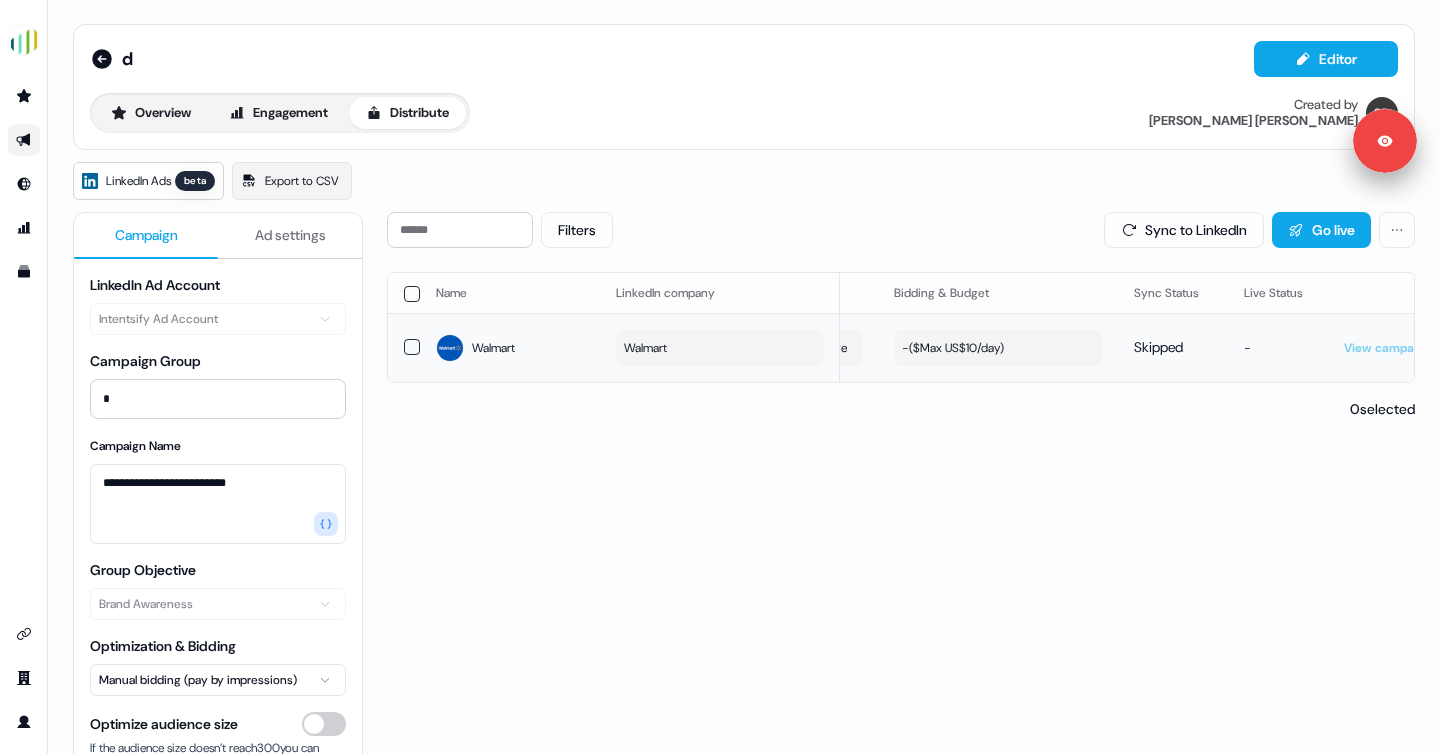 click on "-  ($ Max US$10/day )" at bounding box center [953, 348] 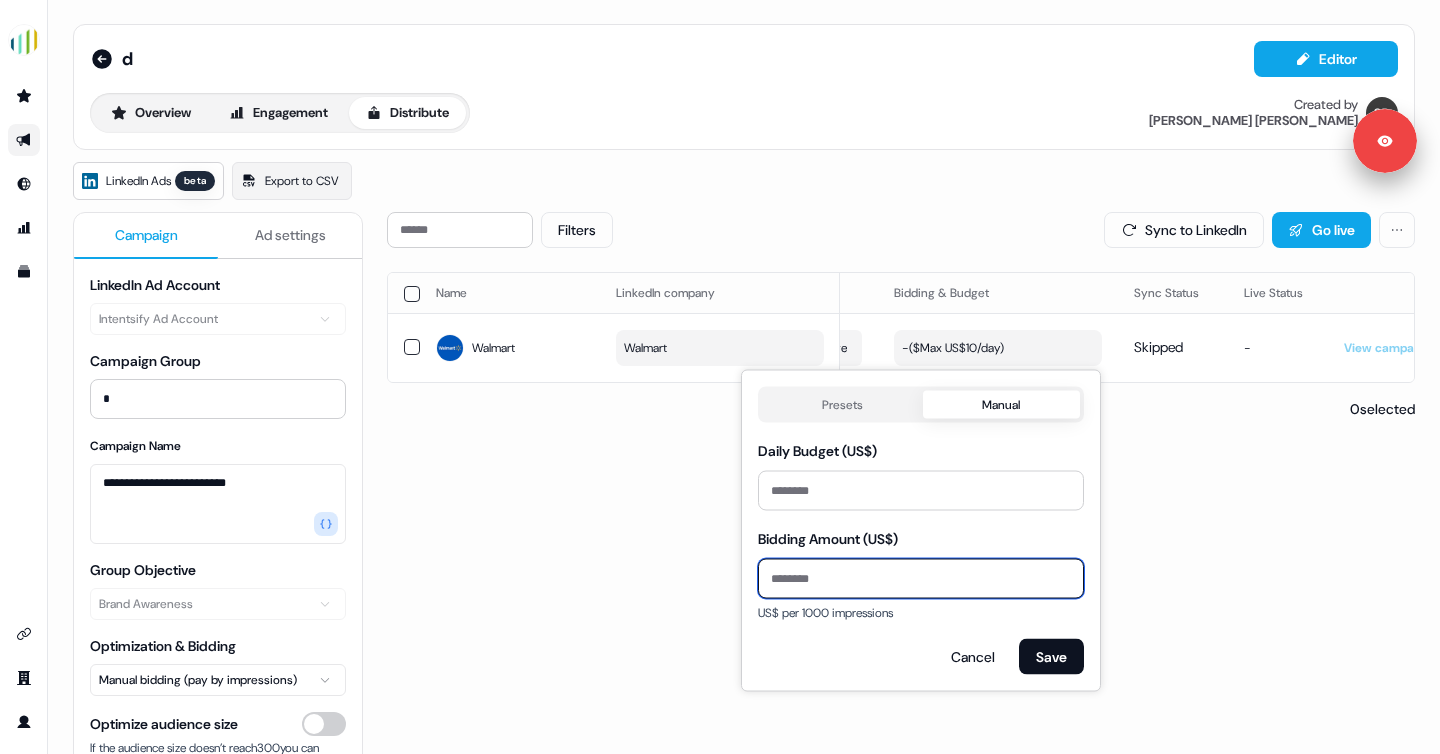 click on "Bidding Amount (US$)" at bounding box center [921, 579] 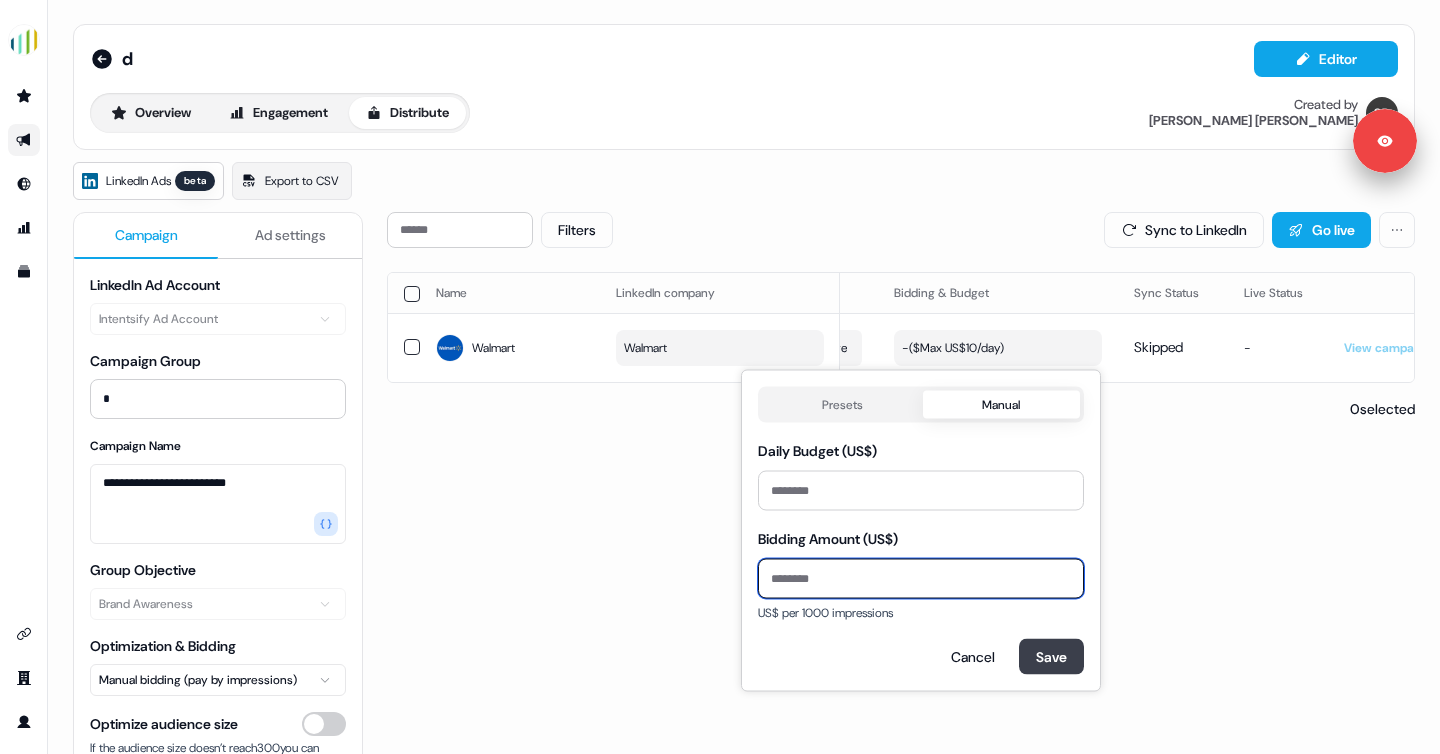 type on "**" 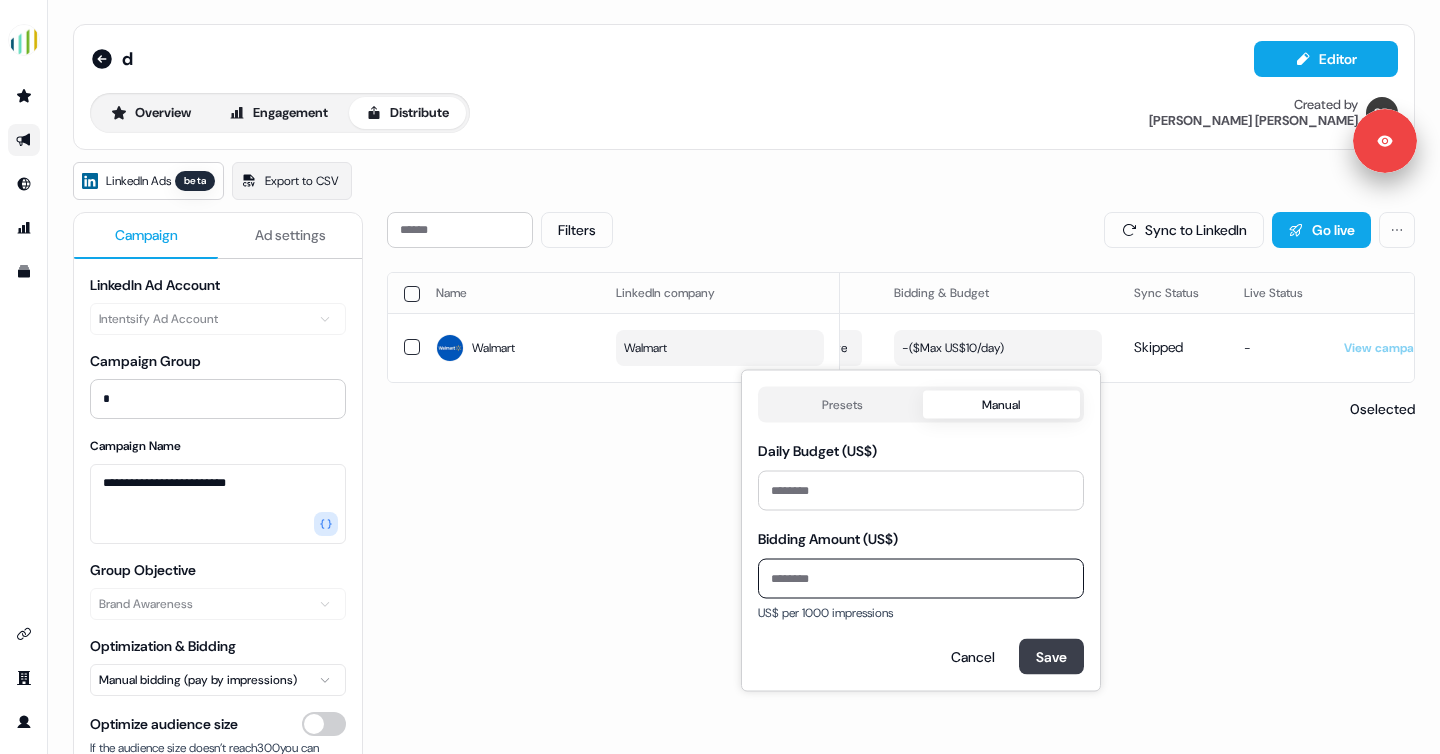 click on "Save" at bounding box center (1051, 657) 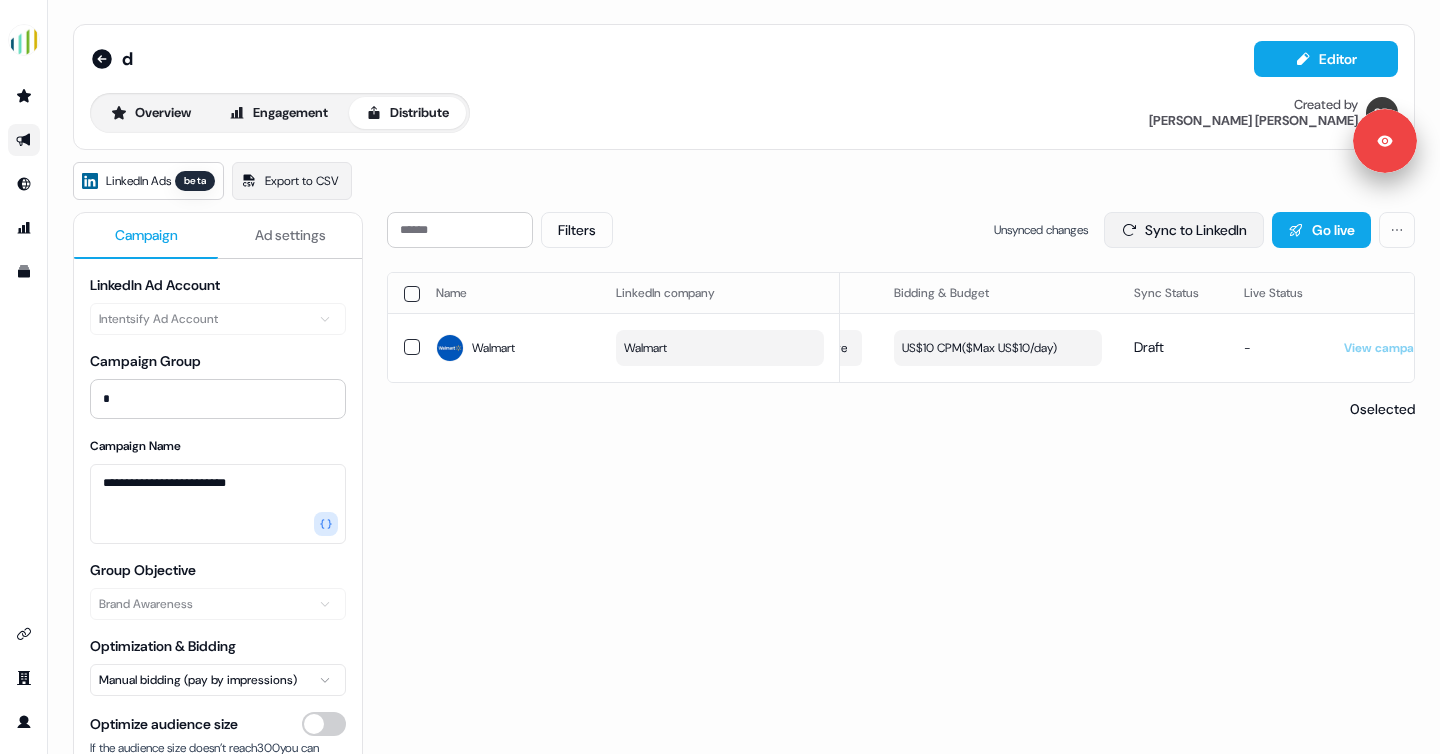 click on "Sync to LinkedIn" at bounding box center [1184, 230] 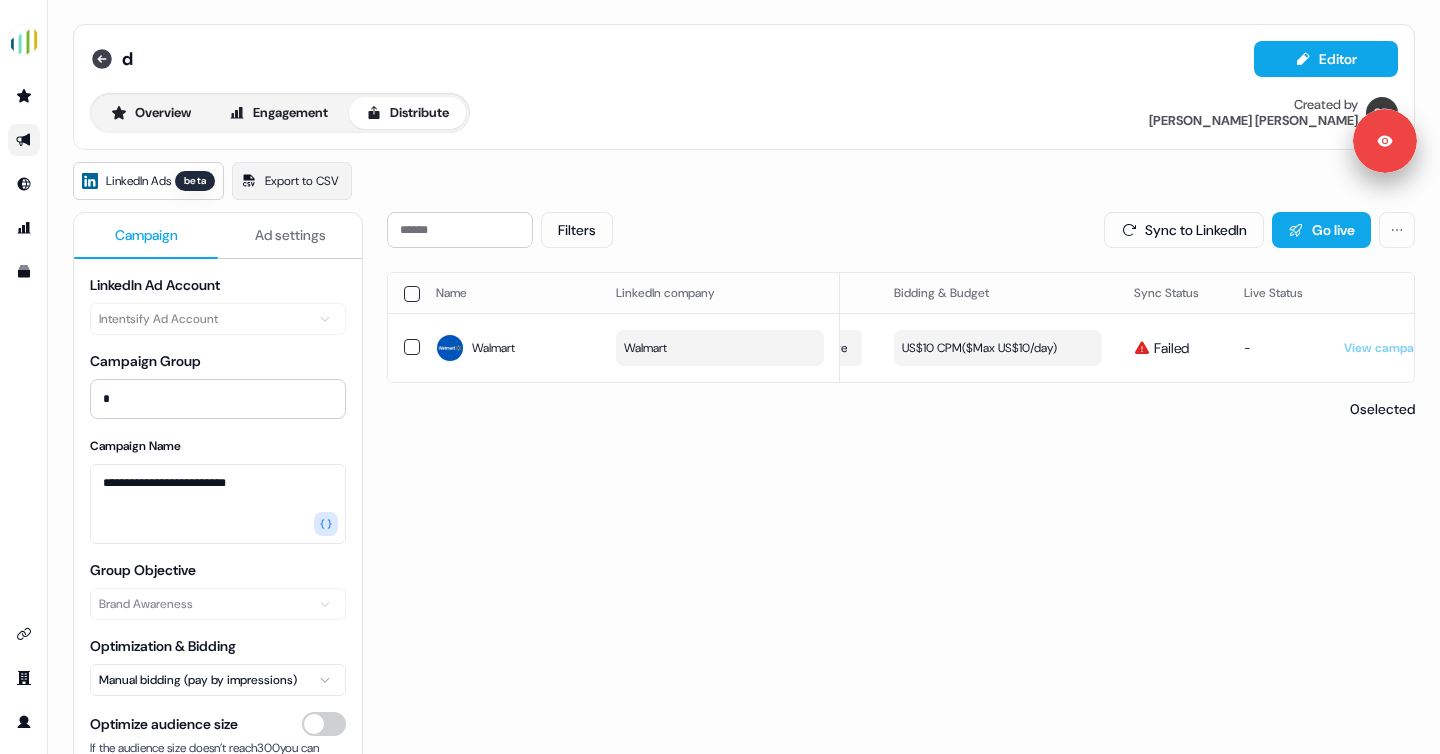 click 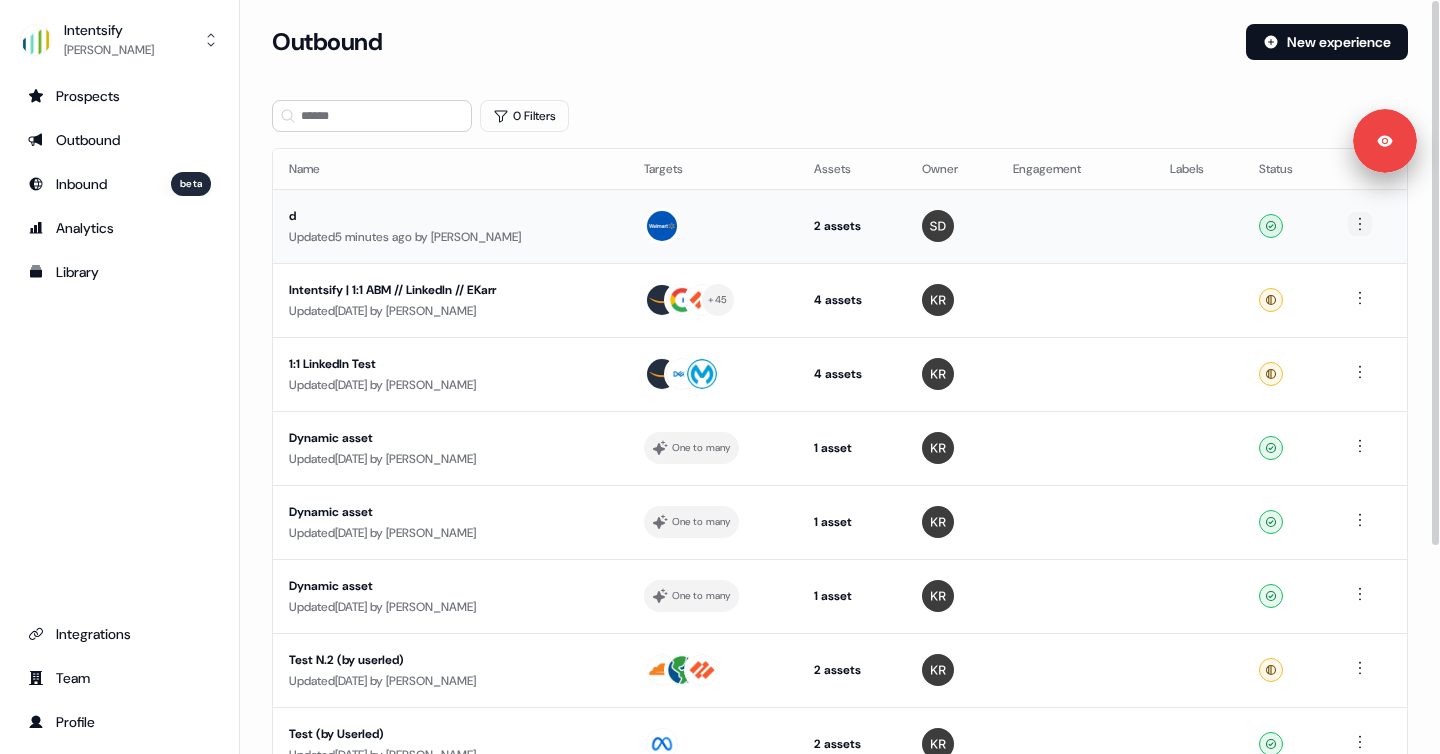 click on "Signed in as [PERSON_NAME] Sign out For the best experience switch devices to a bigger screen. Go to [DOMAIN_NAME] Intentsify [PERSON_NAME] Prospects Outbound Inbound beta Analytics Library   Integrations Team Profile Loading... Outbound New experience 0   Filters Name Targets Assets Owner Engagement Labels Status d Updated  5 minutes ago   by   [PERSON_NAME] 2   assets LinkedIn Square, Outreach (Starter) Ready Intentsify | 1:1 ABM // LinkedIn // EKarr Updated  [DATE]   by   [PERSON_NAME] + 45 4   assets Outreach (Starter), LinkedIn Square, LinkedIn Square, LinkedIn Square Ready 1:1 LinkedIn Test Updated  [DATE]   by   [PERSON_NAME] 4   assets Outreach (Starter), Web page, LinkedIn Square, LinkedIn Square Ready Dynamic asset Updated  [DATE]   by   [PERSON_NAME] One to many 1   asset Web page Ready Dynamic asset Updated  [DATE]   by   [PERSON_NAME] One to many 1   asset Outreach (Starter) Ready Dynamic asset Updated  [DATE]   by   [PERSON_NAME] One to many 1   asset Web page Ready   by" at bounding box center [720, 377] 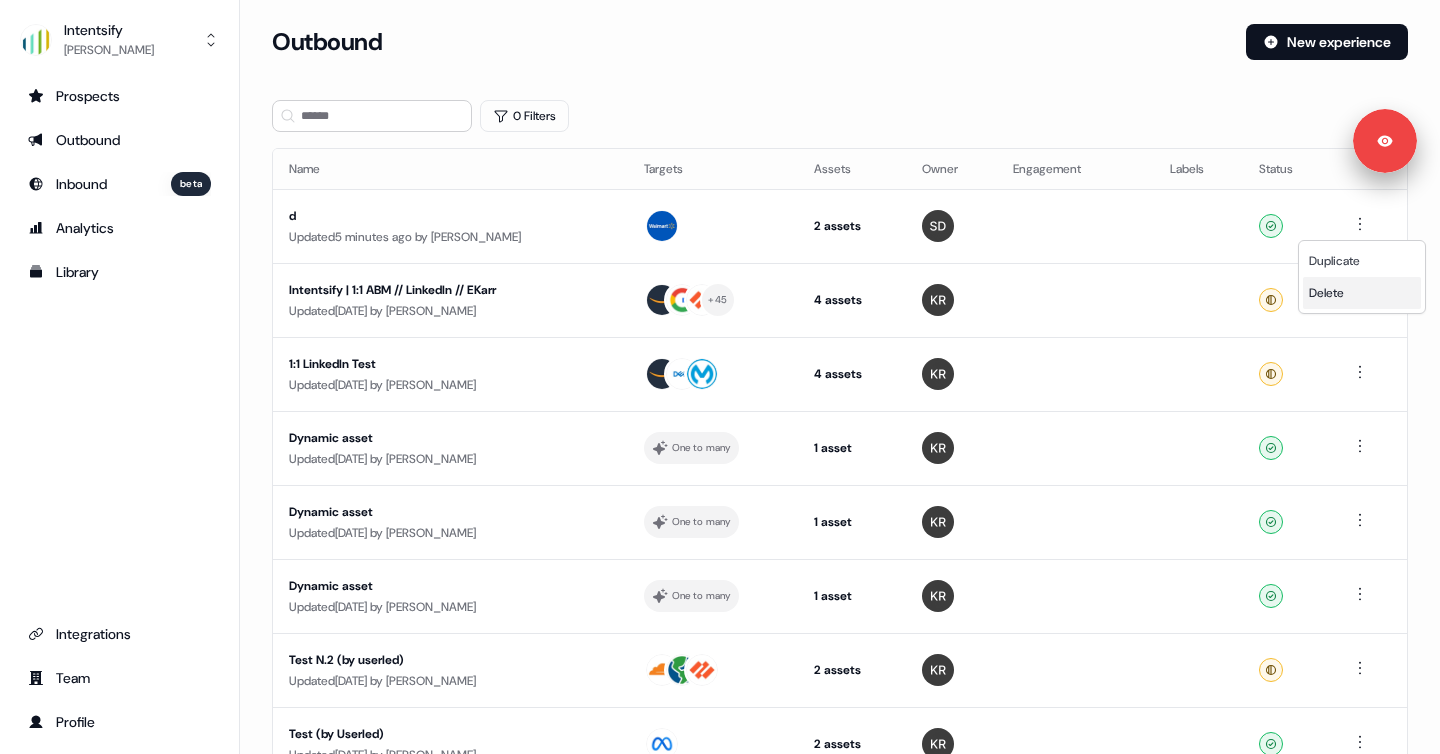 click on "Delete" at bounding box center (1326, 293) 